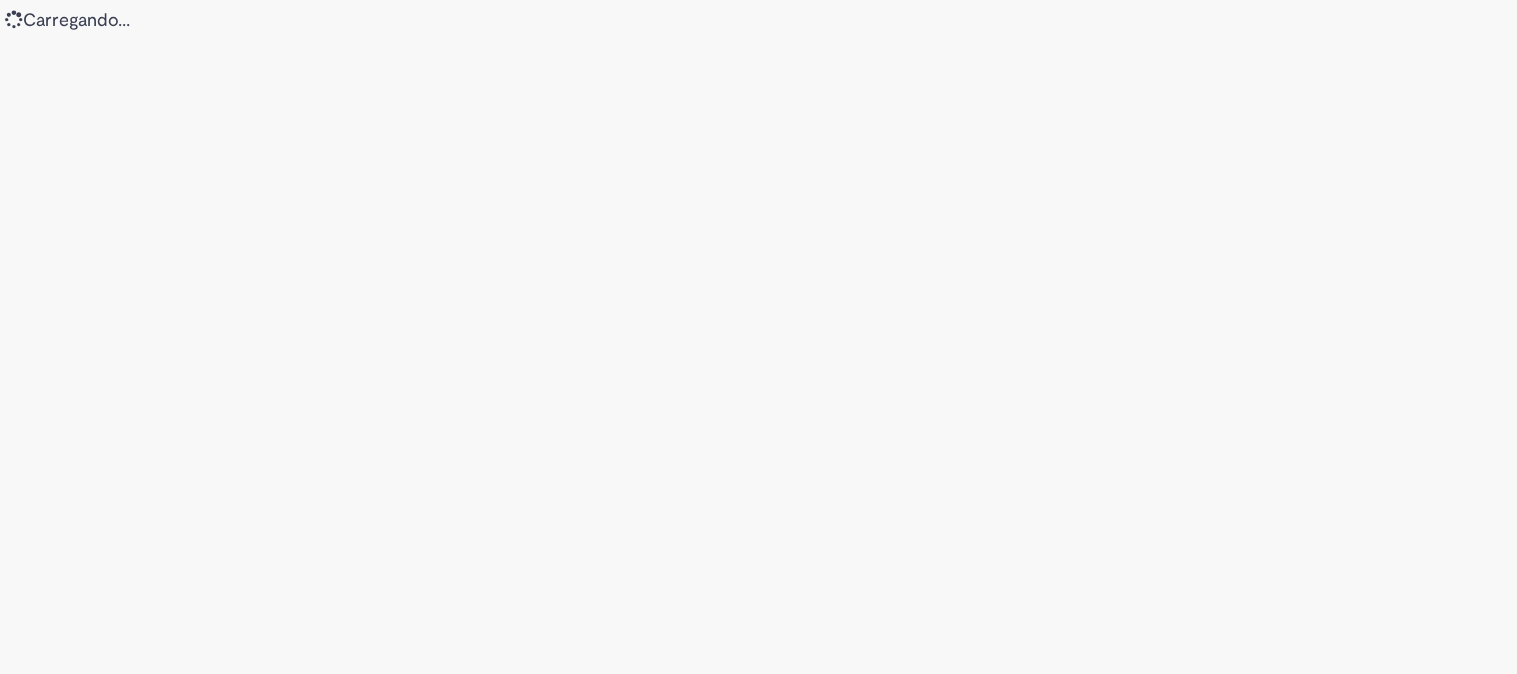 scroll, scrollTop: 0, scrollLeft: 0, axis: both 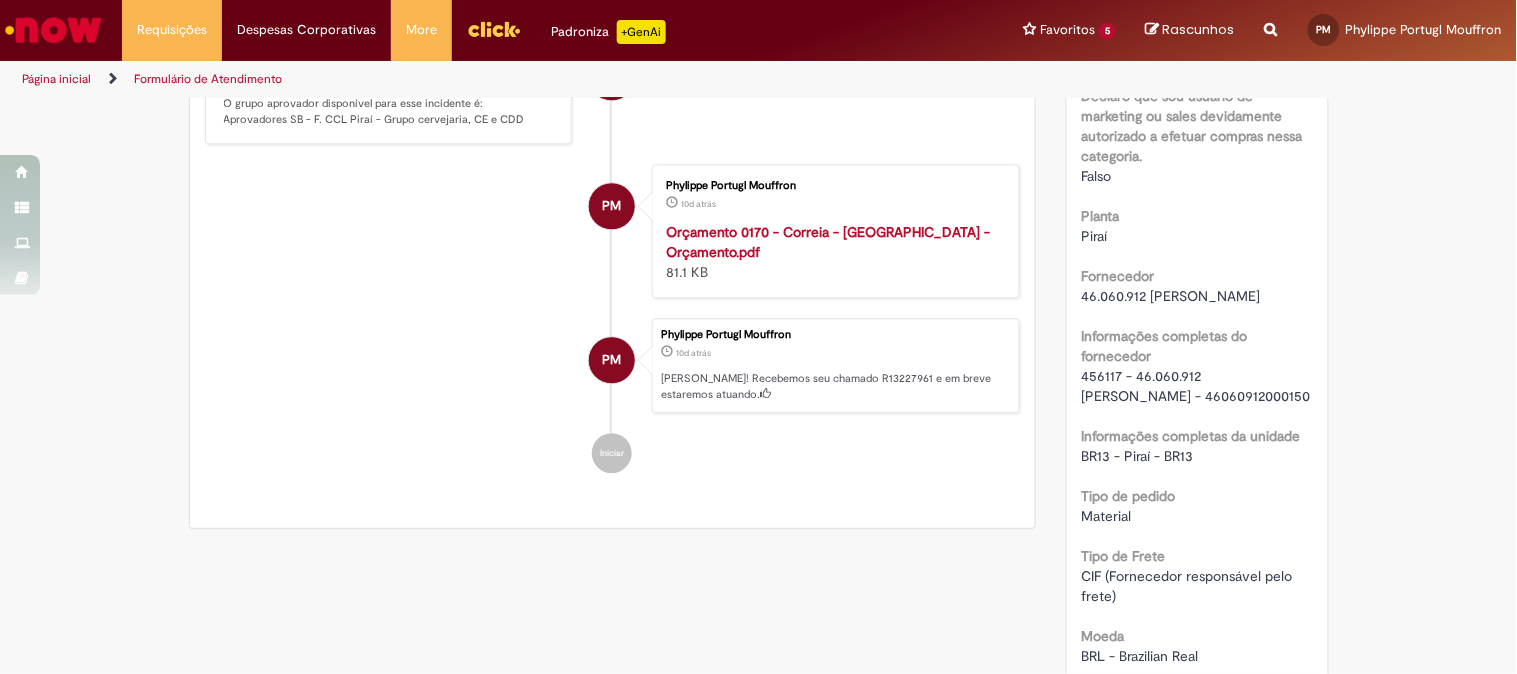 click on "456117 - 46.060.912 [PERSON_NAME] - 46060912000150" at bounding box center [1196, 386] 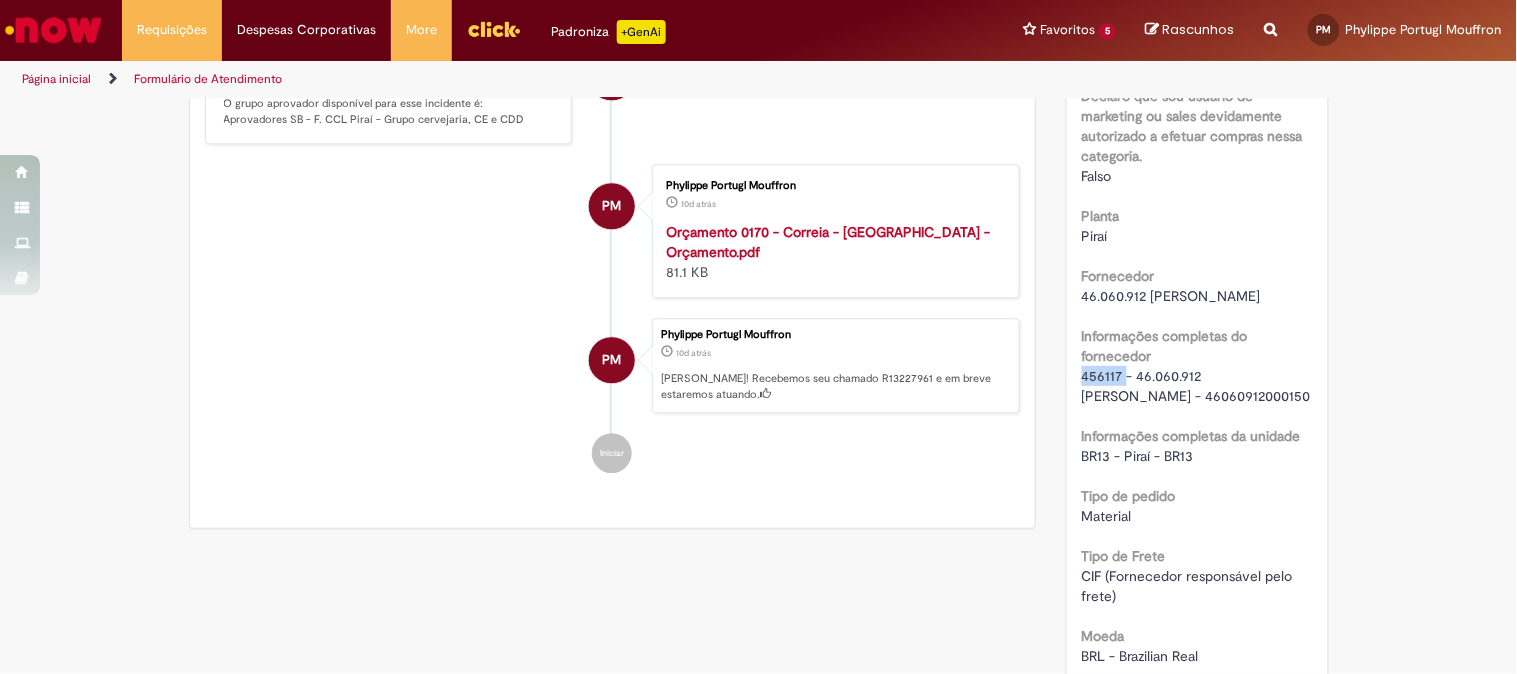 click on "456117 - 46.060.912 [PERSON_NAME] - 46060912000150" at bounding box center (1196, 386) 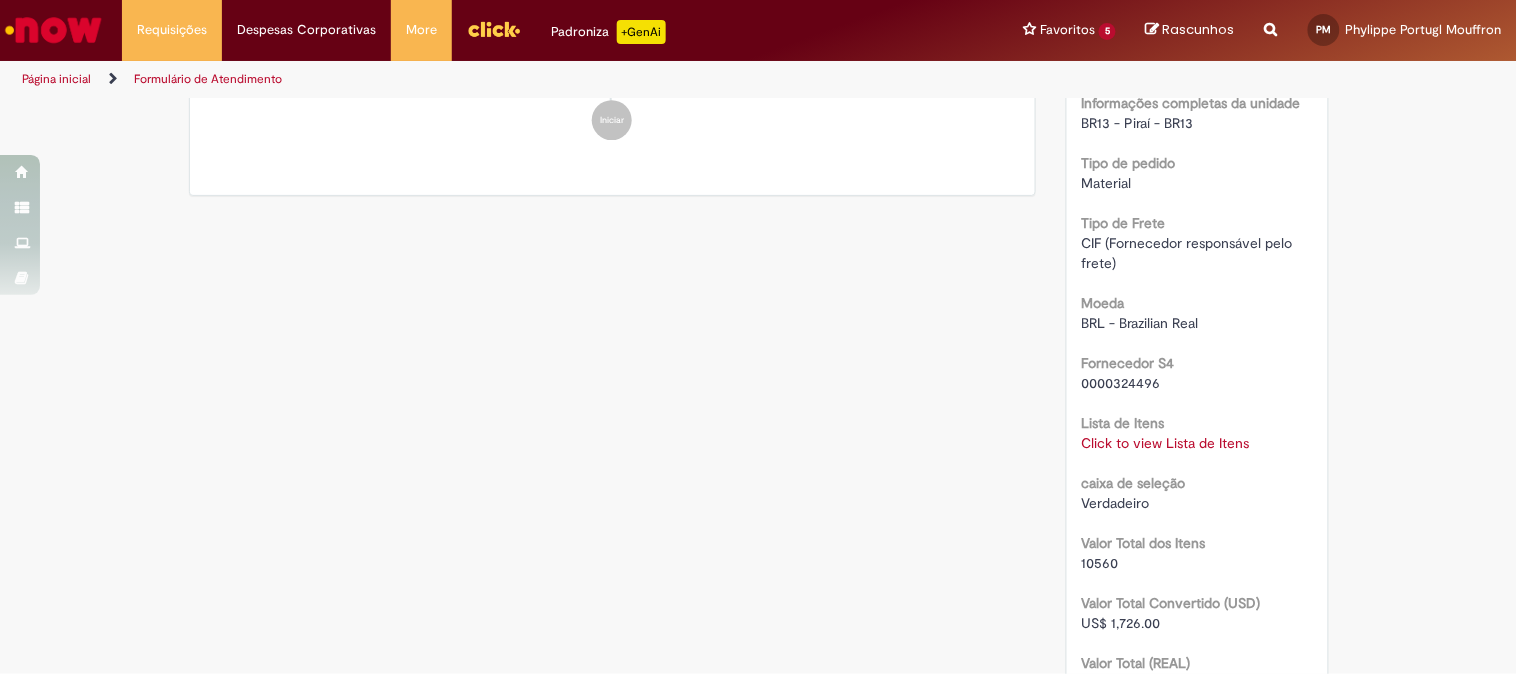 click on "Click to view Lista de Itens" at bounding box center [1166, 443] 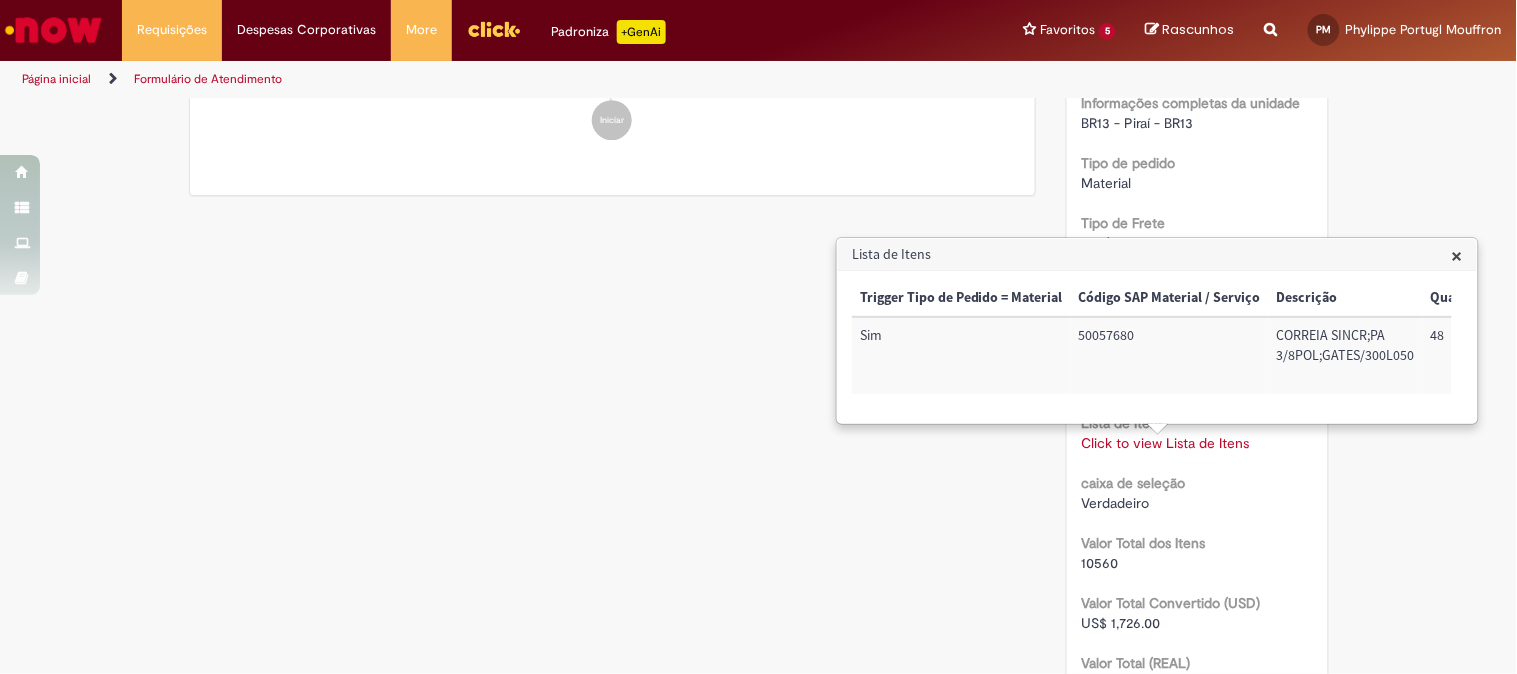 click on "50057680" at bounding box center (1170, 355) 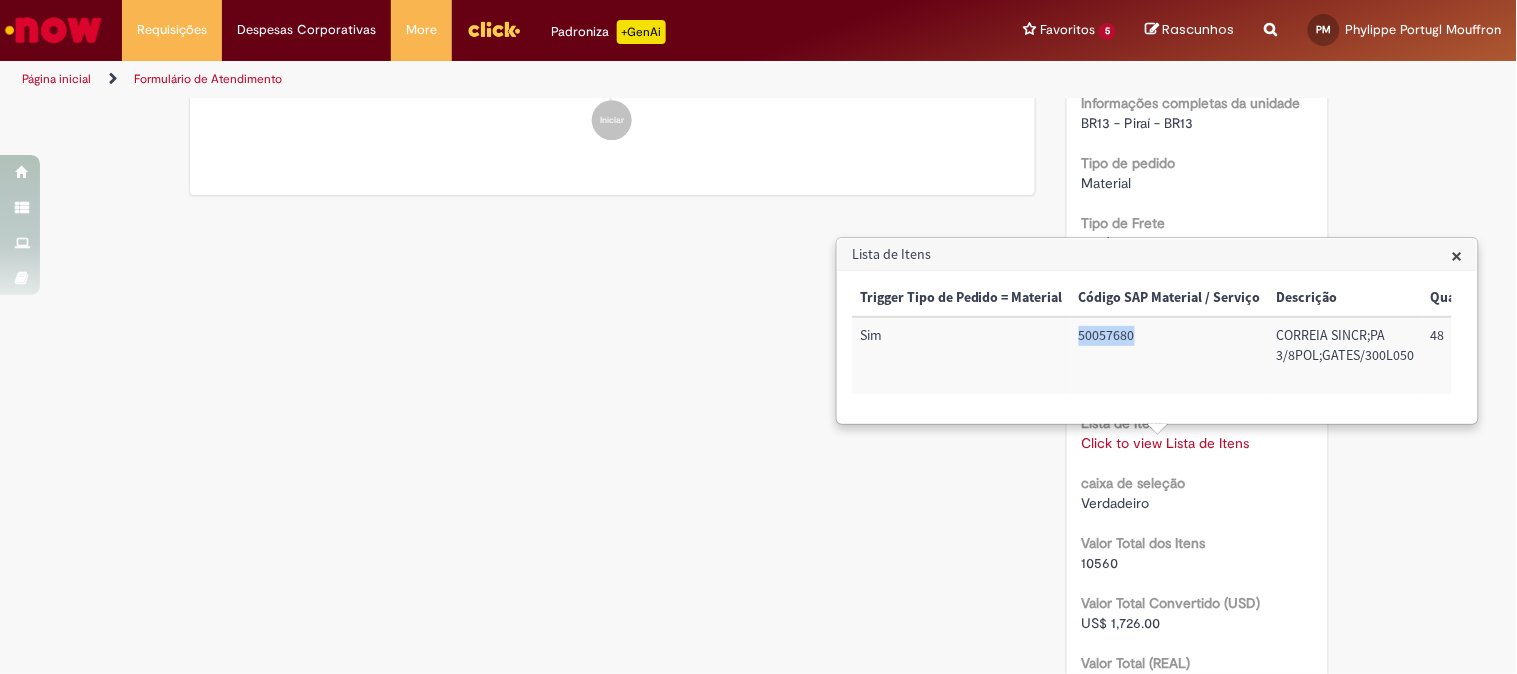 click on "50057680" at bounding box center (1170, 355) 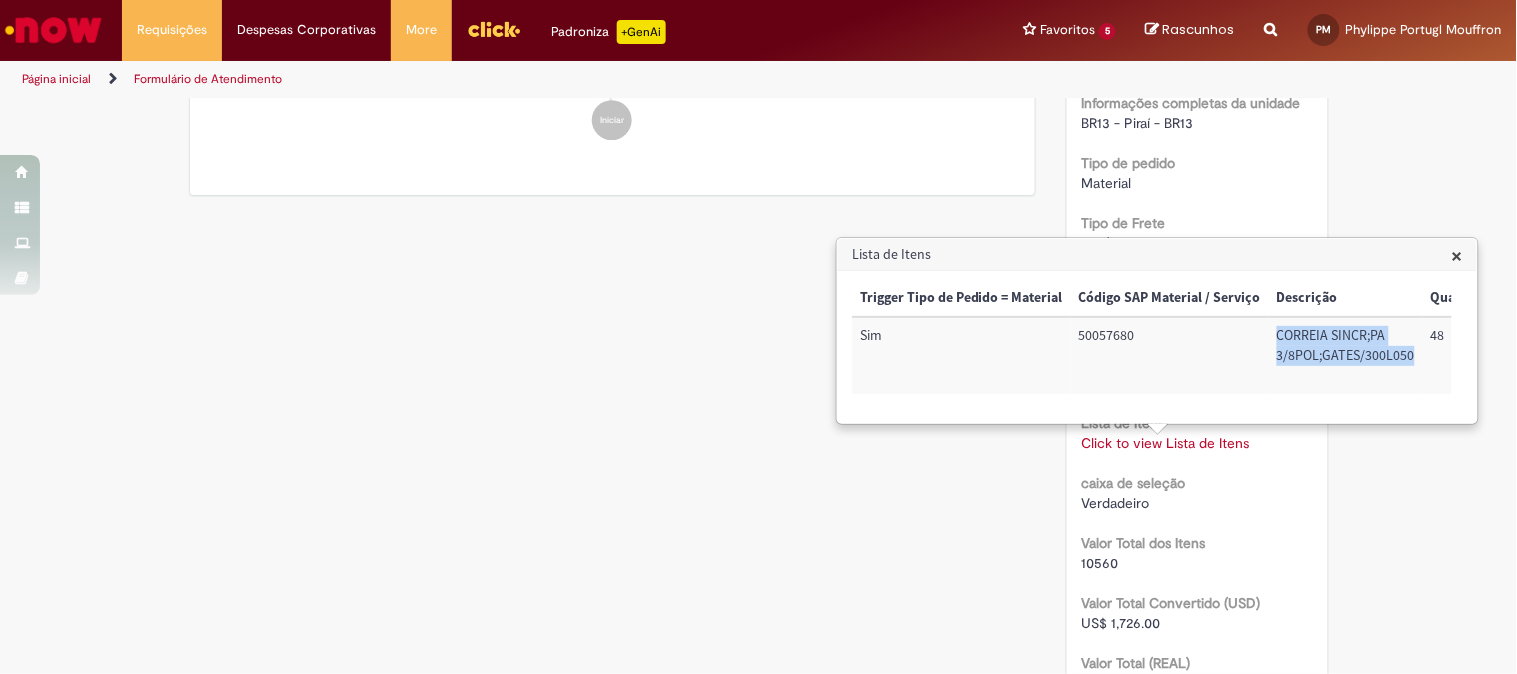 drag, startPoint x: 1274, startPoint y: 328, endPoint x: 1413, endPoint y: 362, distance: 143.09787 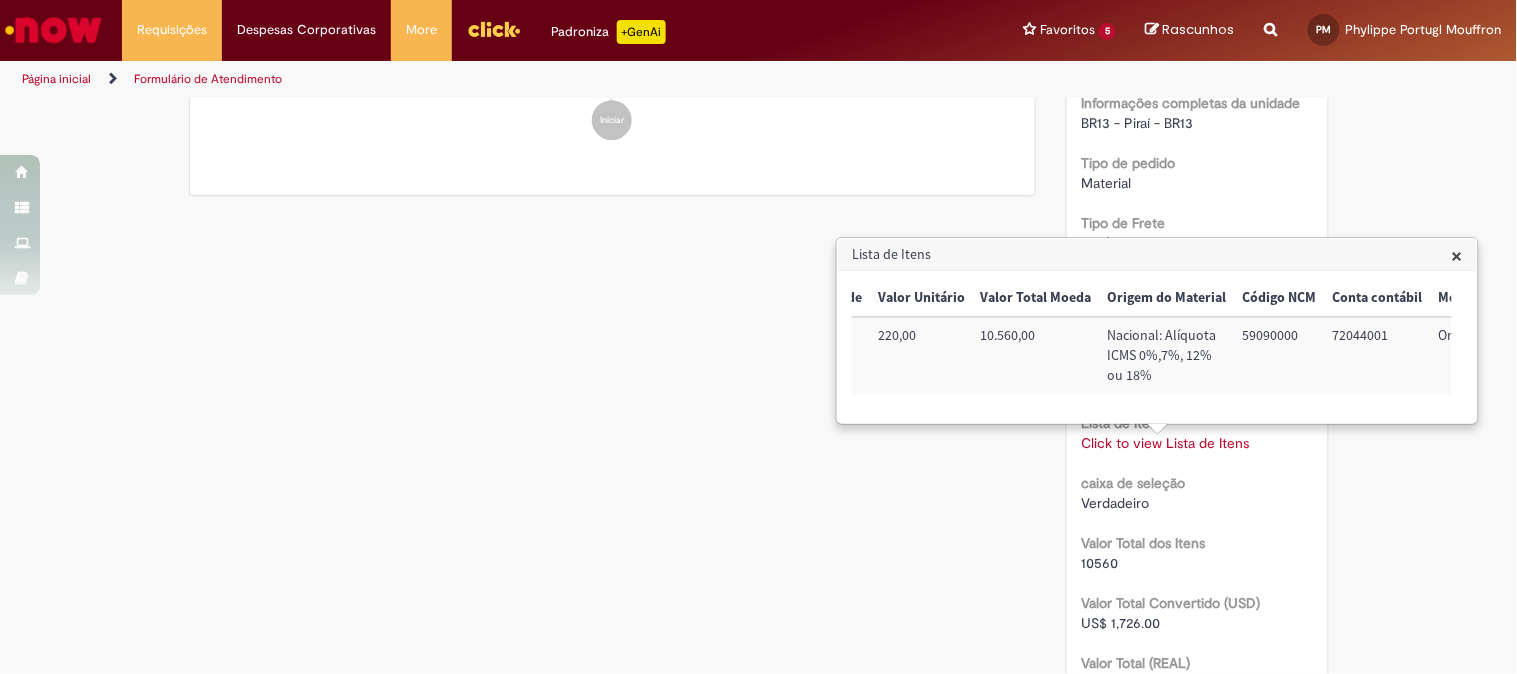 scroll, scrollTop: 0, scrollLeft: 644, axis: horizontal 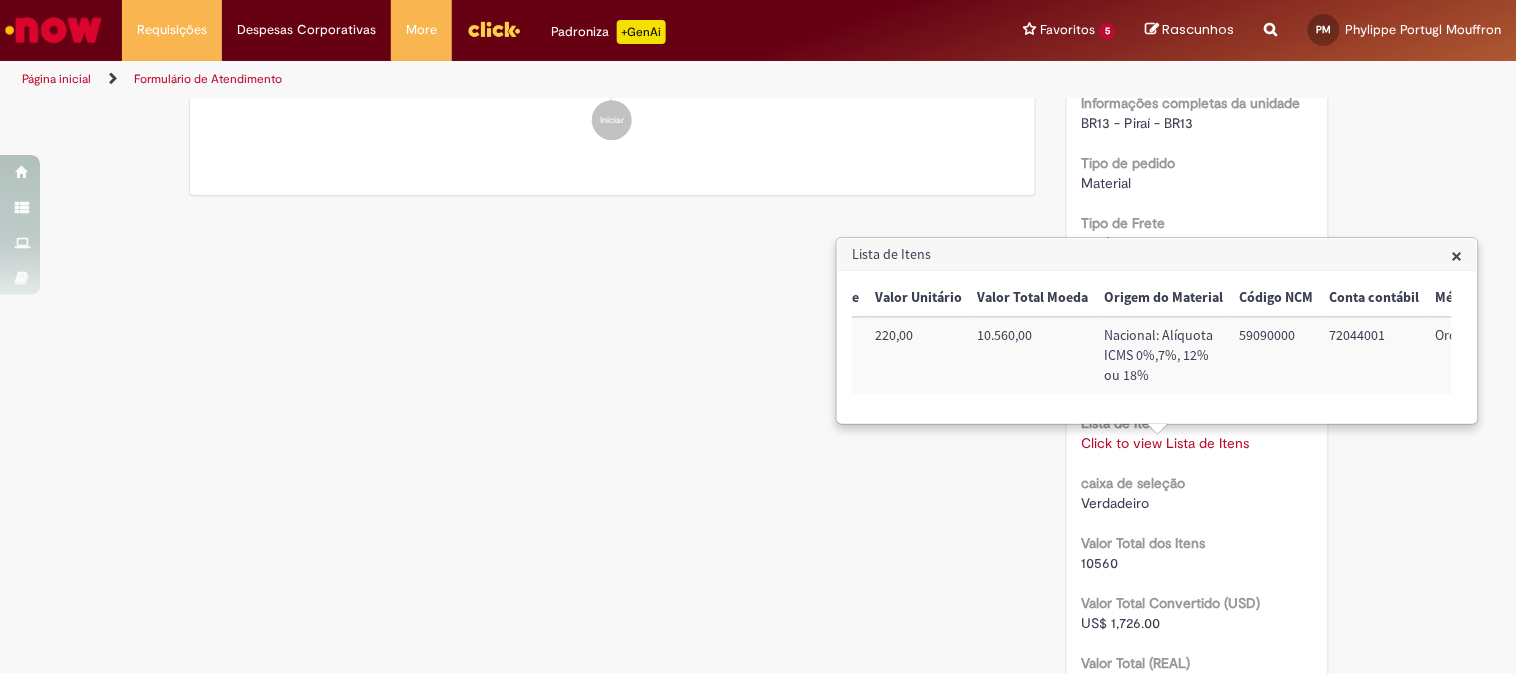 click on "72044001" at bounding box center (1375, 355) 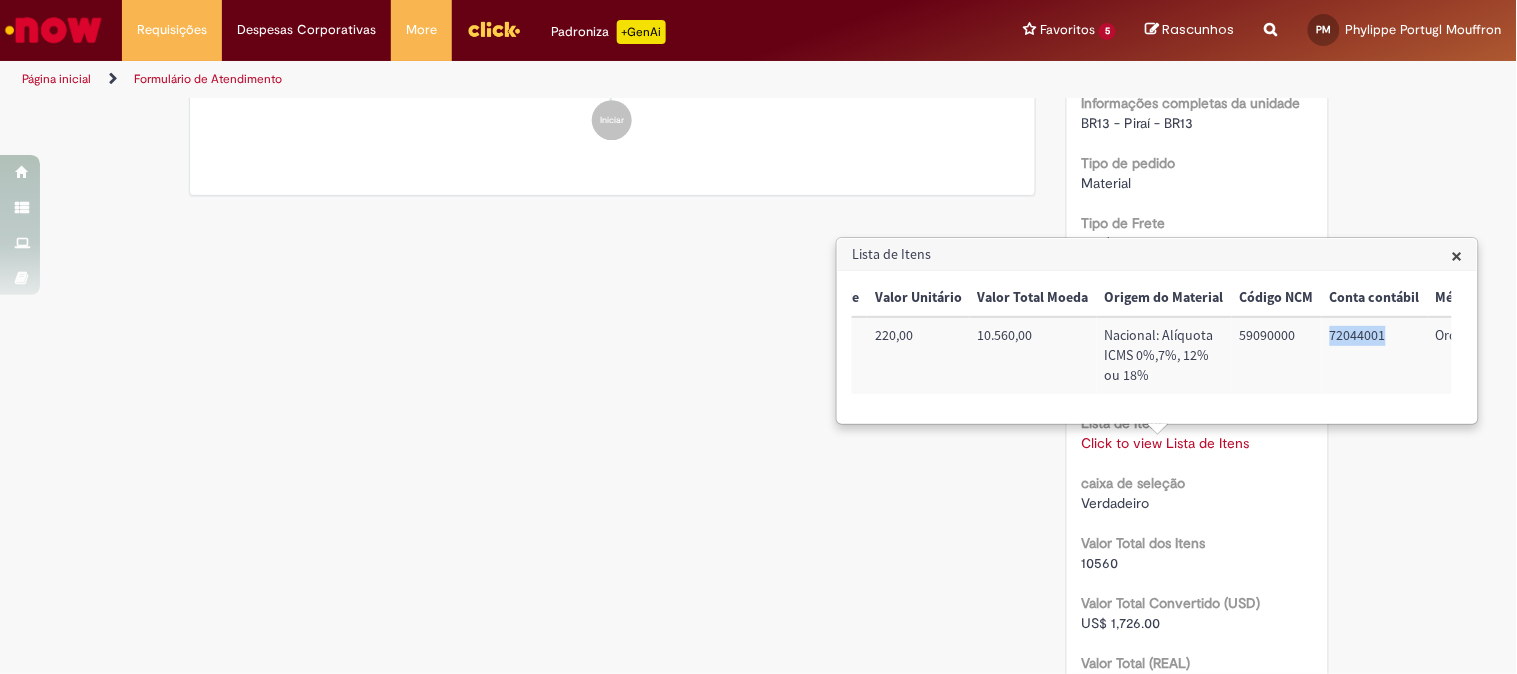 click on "72044001" at bounding box center [1375, 355] 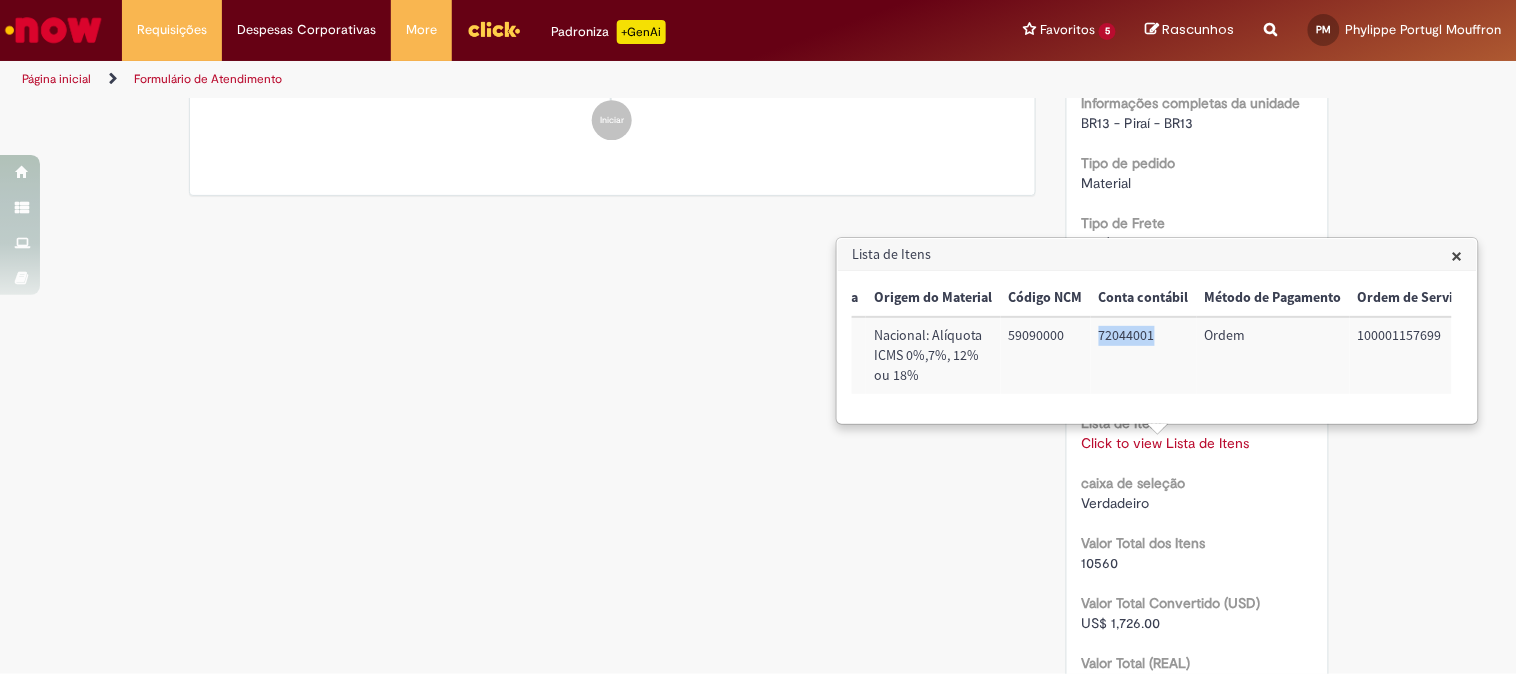 scroll, scrollTop: 0, scrollLeft: 890, axis: horizontal 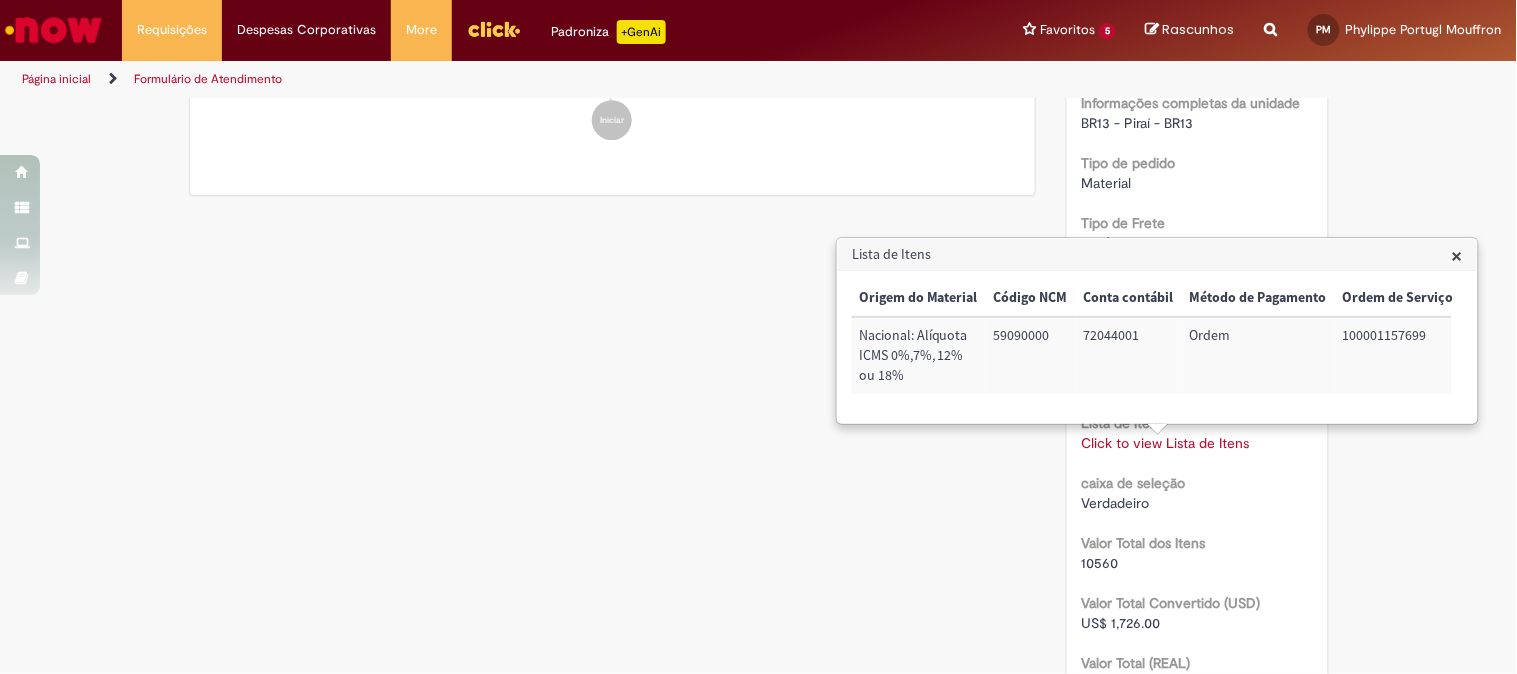 click on "100001157699" at bounding box center (1398, 355) 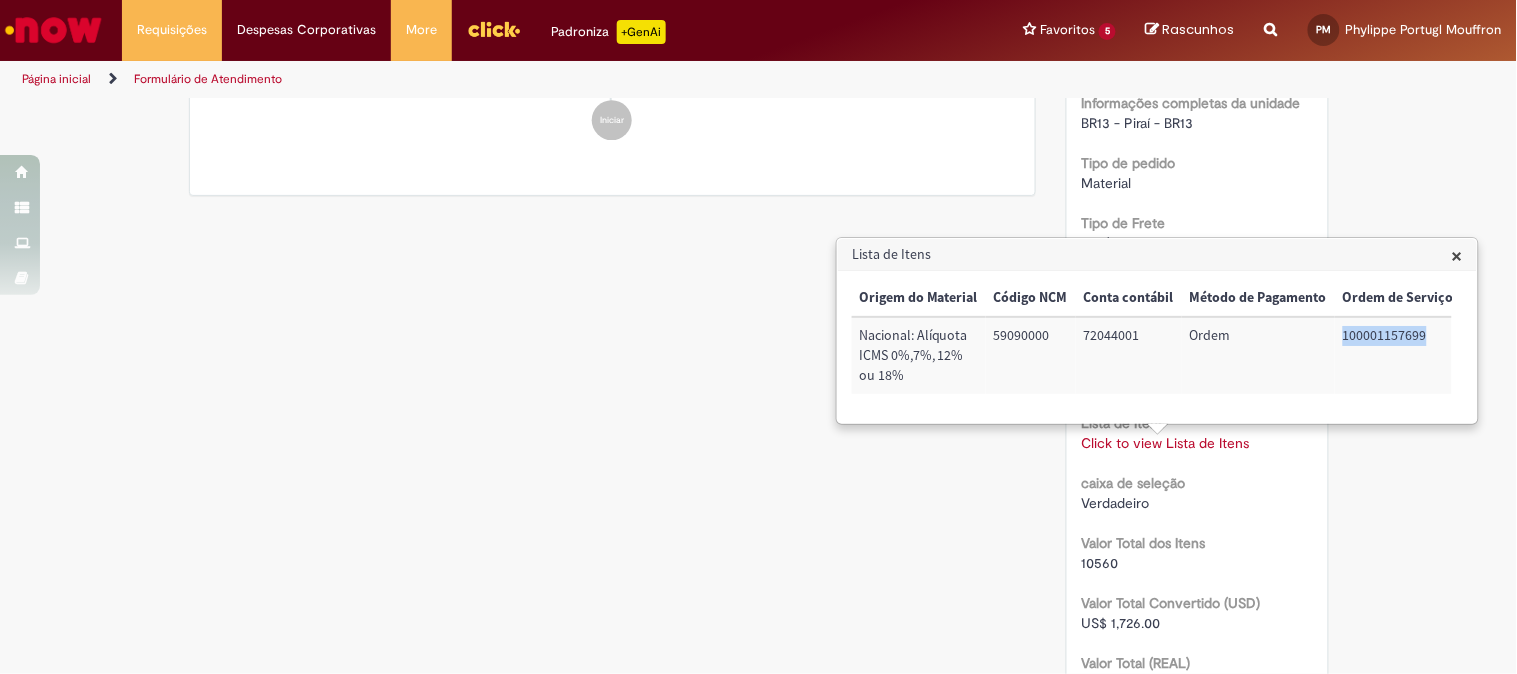 copy on "100001157699" 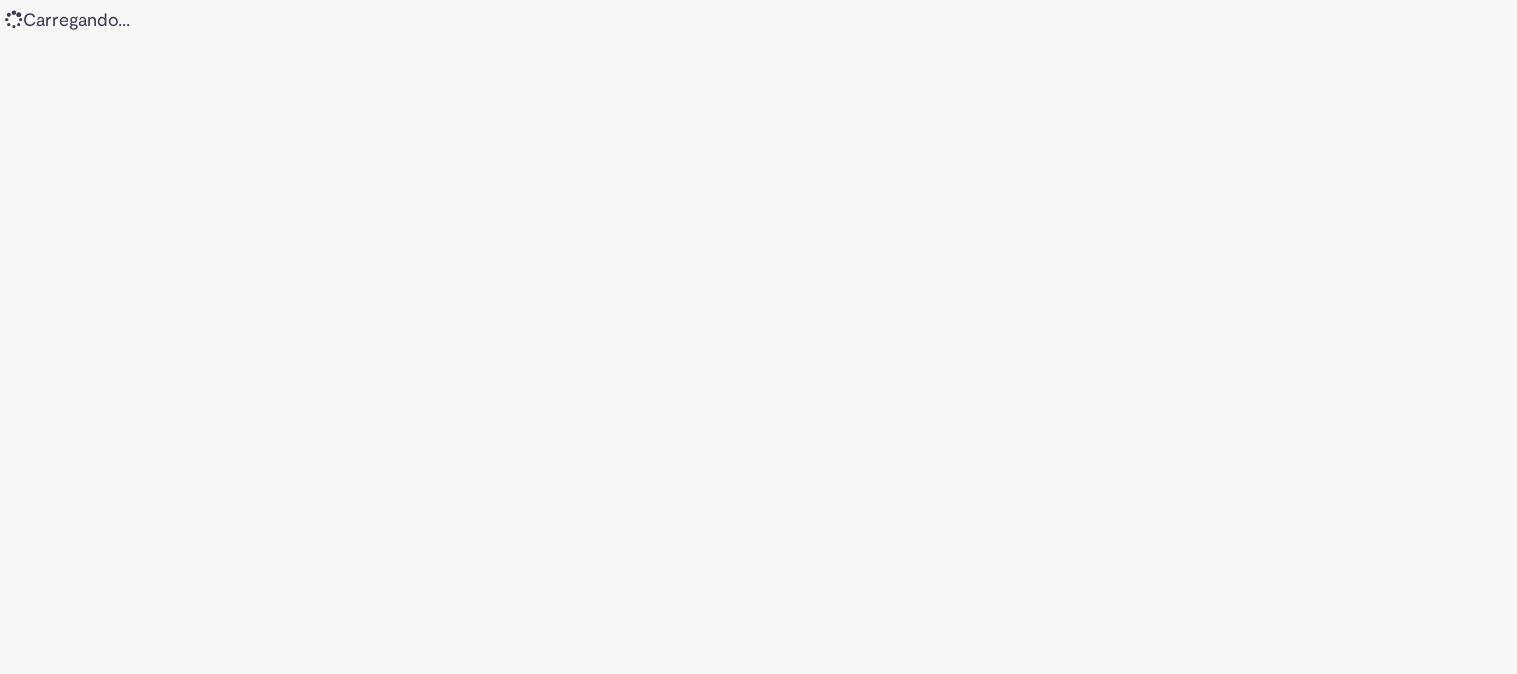 scroll, scrollTop: 0, scrollLeft: 0, axis: both 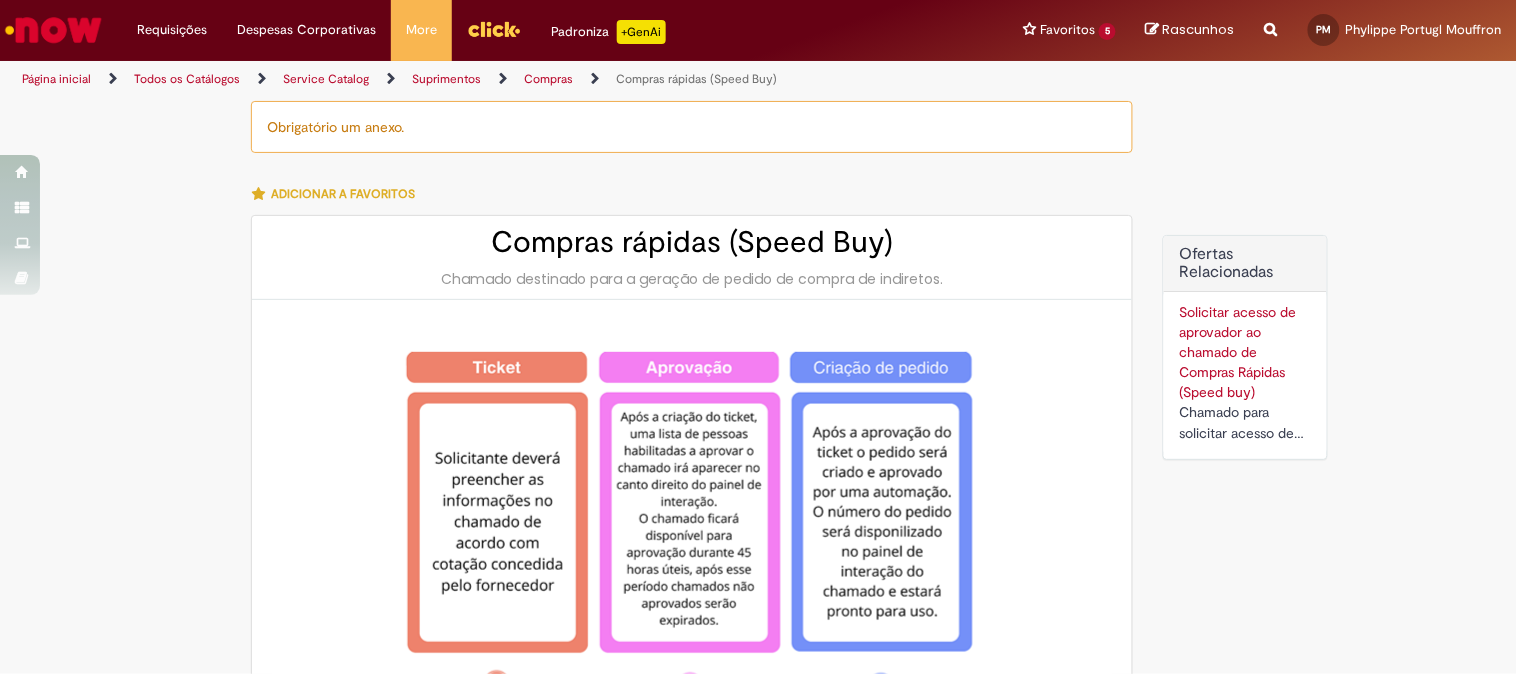 type on "********" 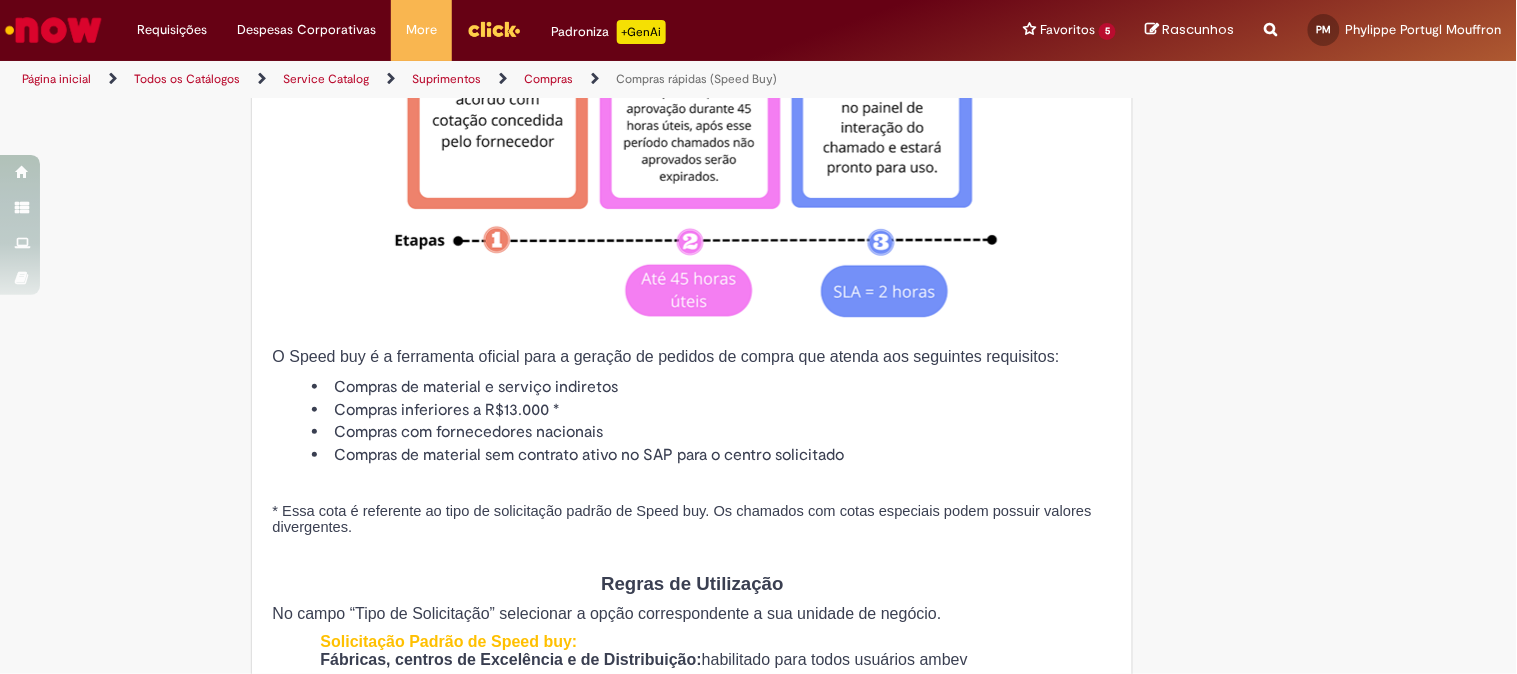 scroll, scrollTop: 666, scrollLeft: 0, axis: vertical 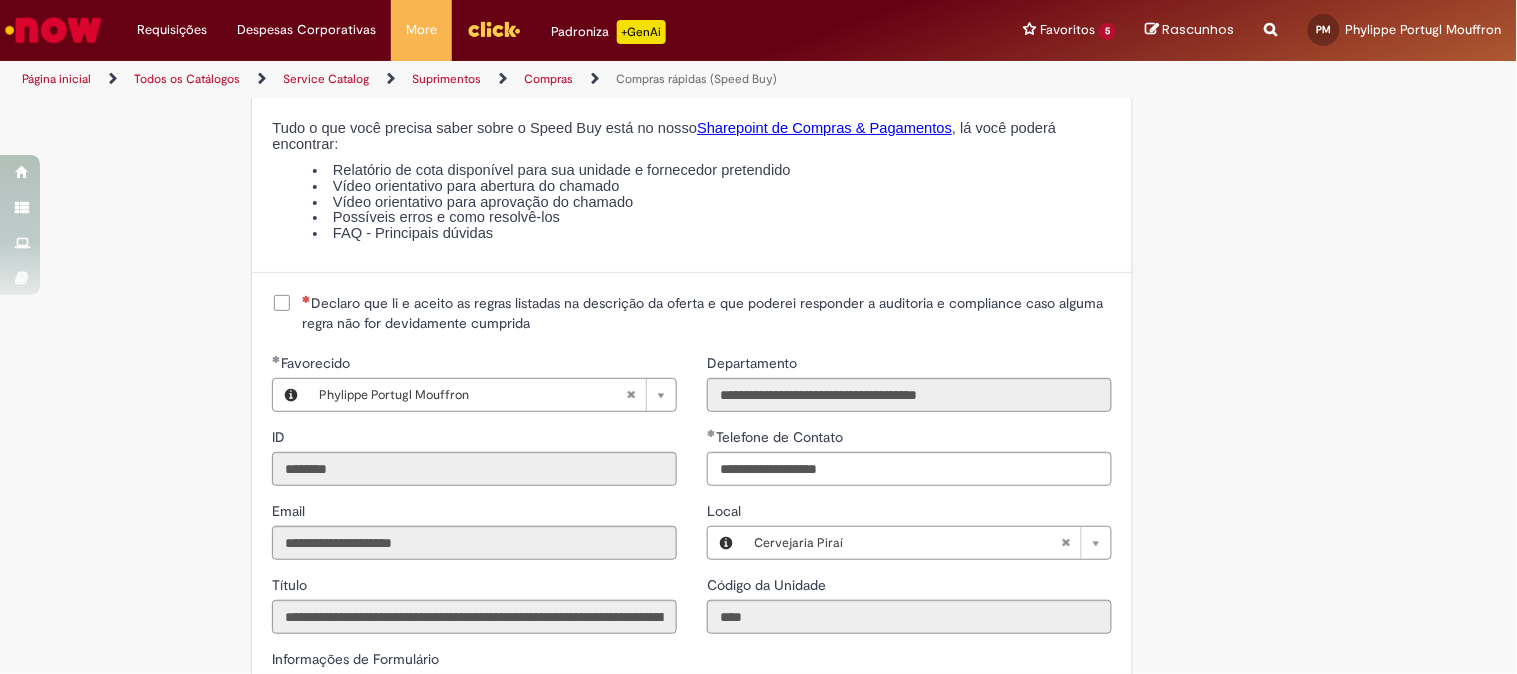 click on "Declaro que li e aceito as regras listadas na descrição da oferta e que poderei responder a auditoria e compliance caso alguma regra não for devidamente cumprida" at bounding box center (707, 313) 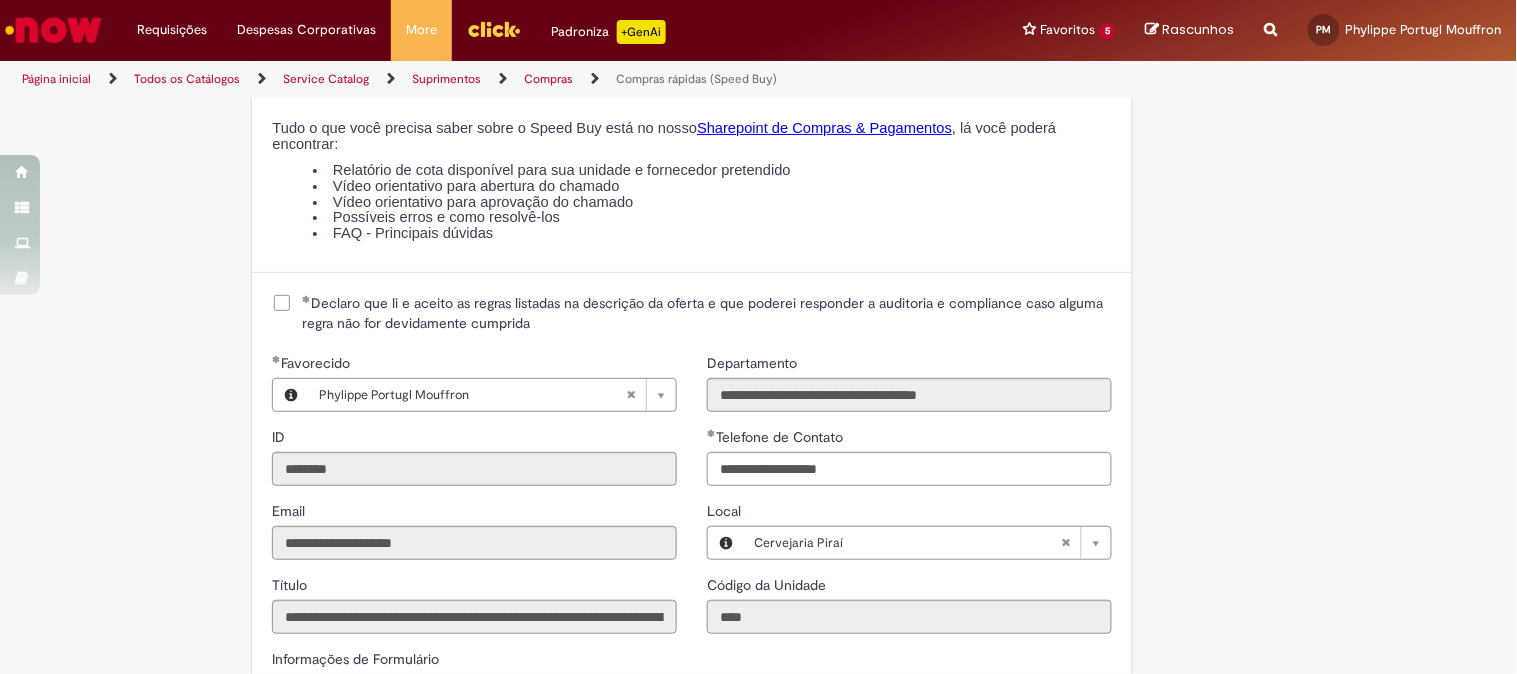 scroll, scrollTop: 2777, scrollLeft: 0, axis: vertical 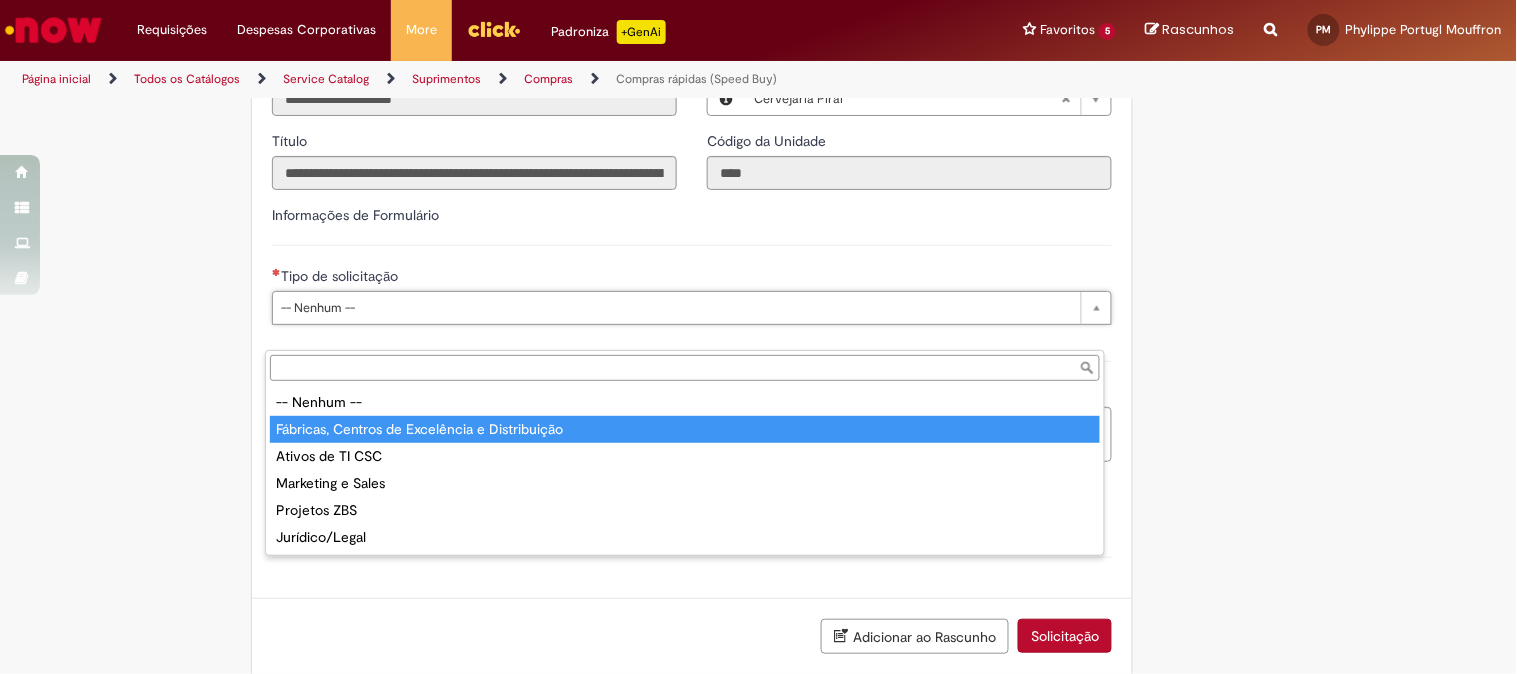 type on "**********" 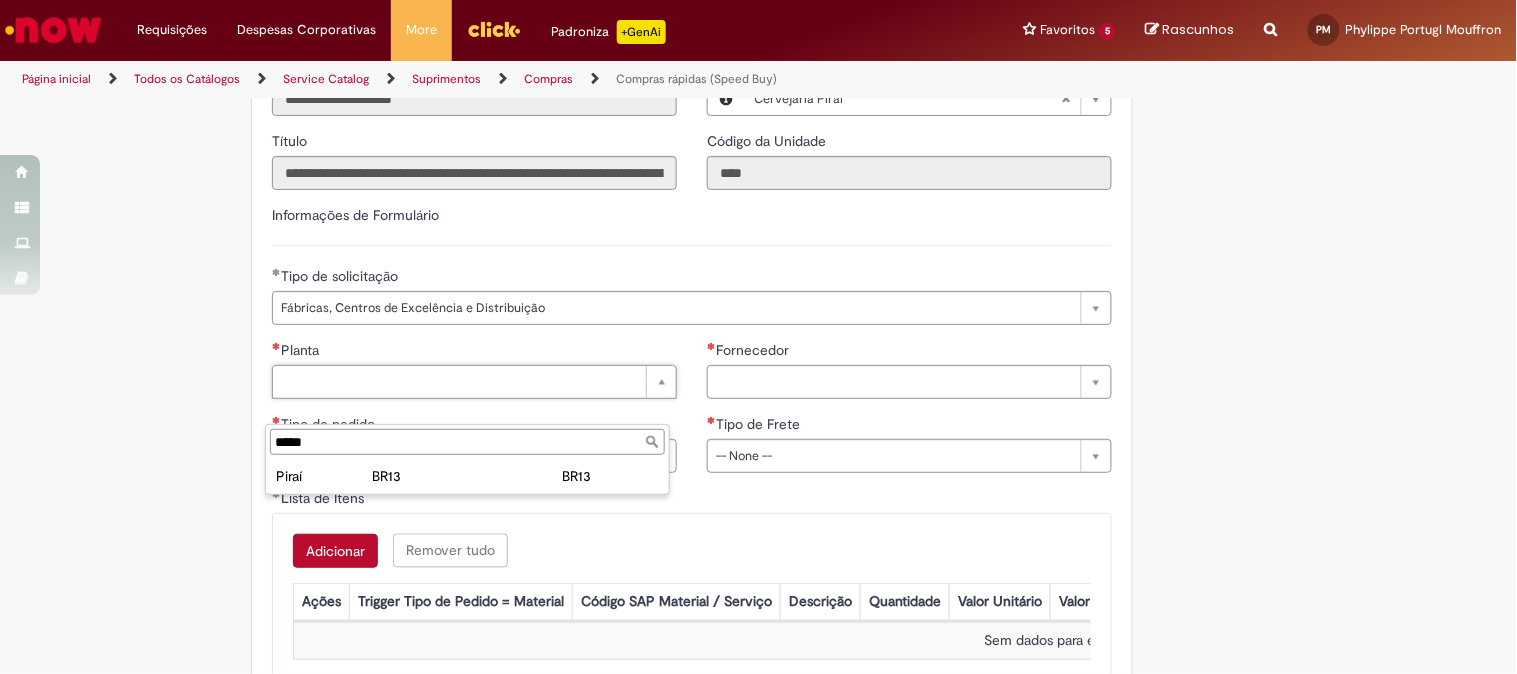 type on "*****" 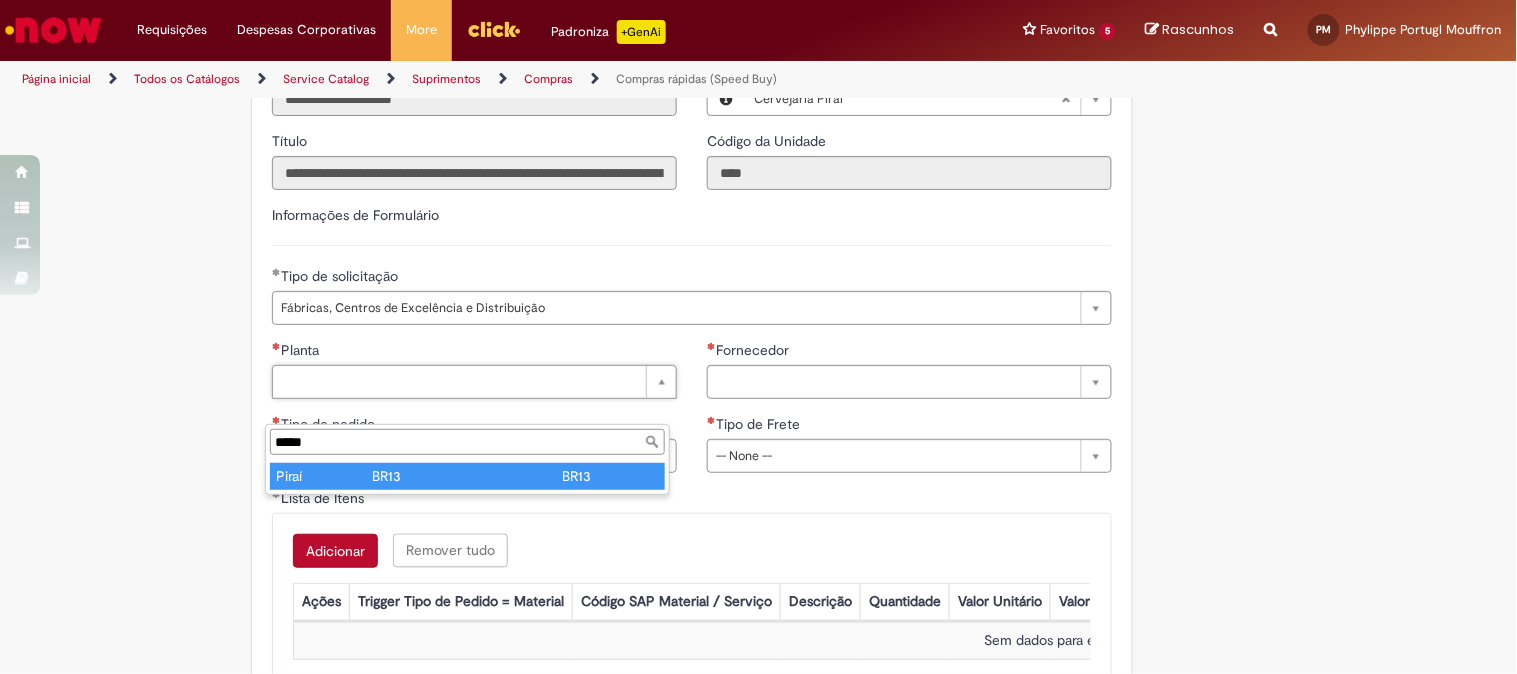 type on "*****" 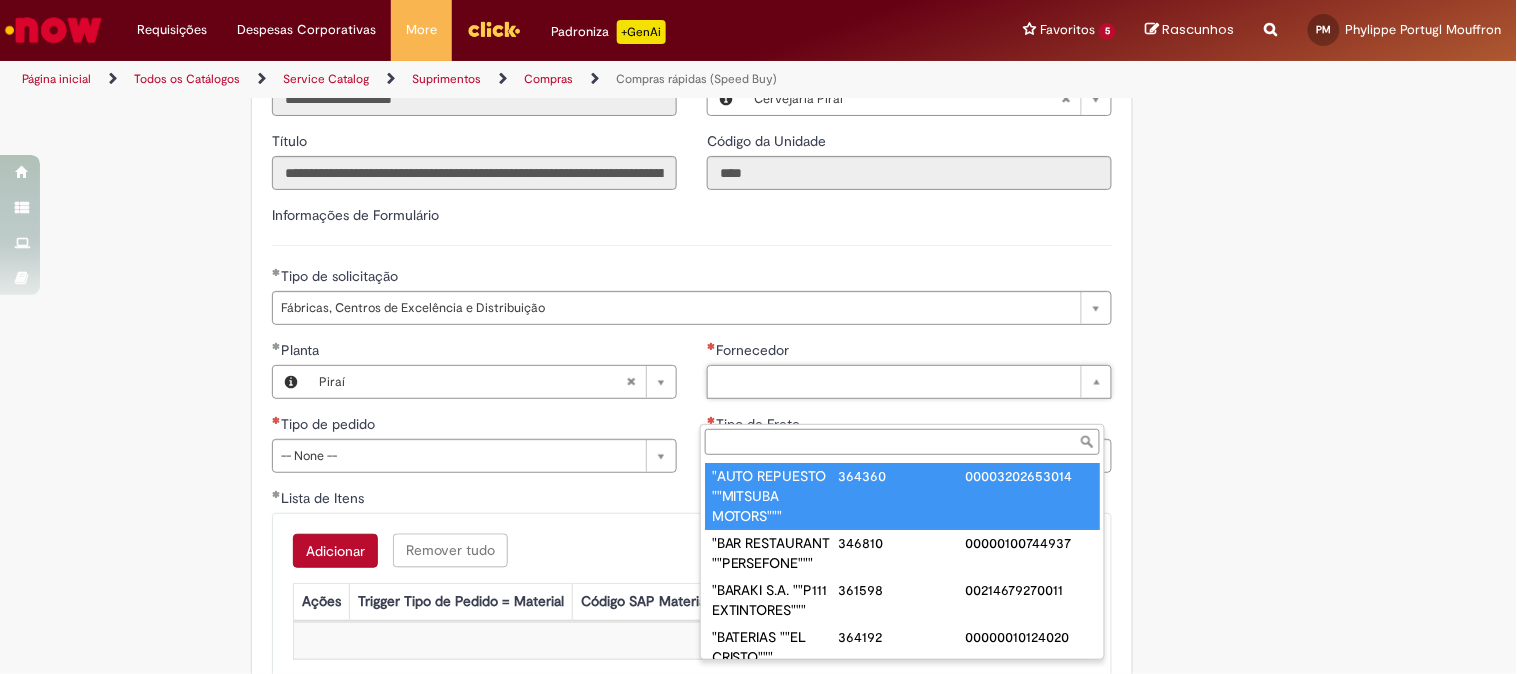 type on "******" 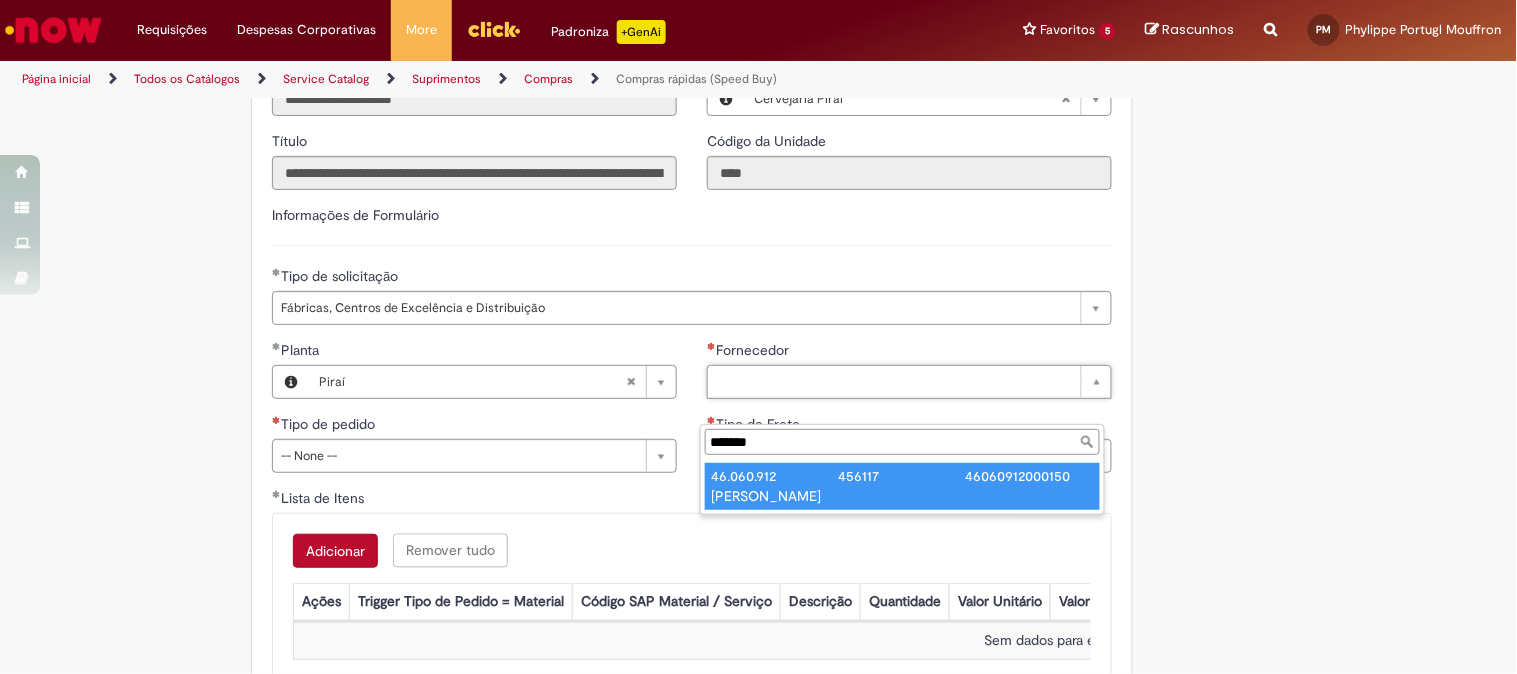 type on "**********" 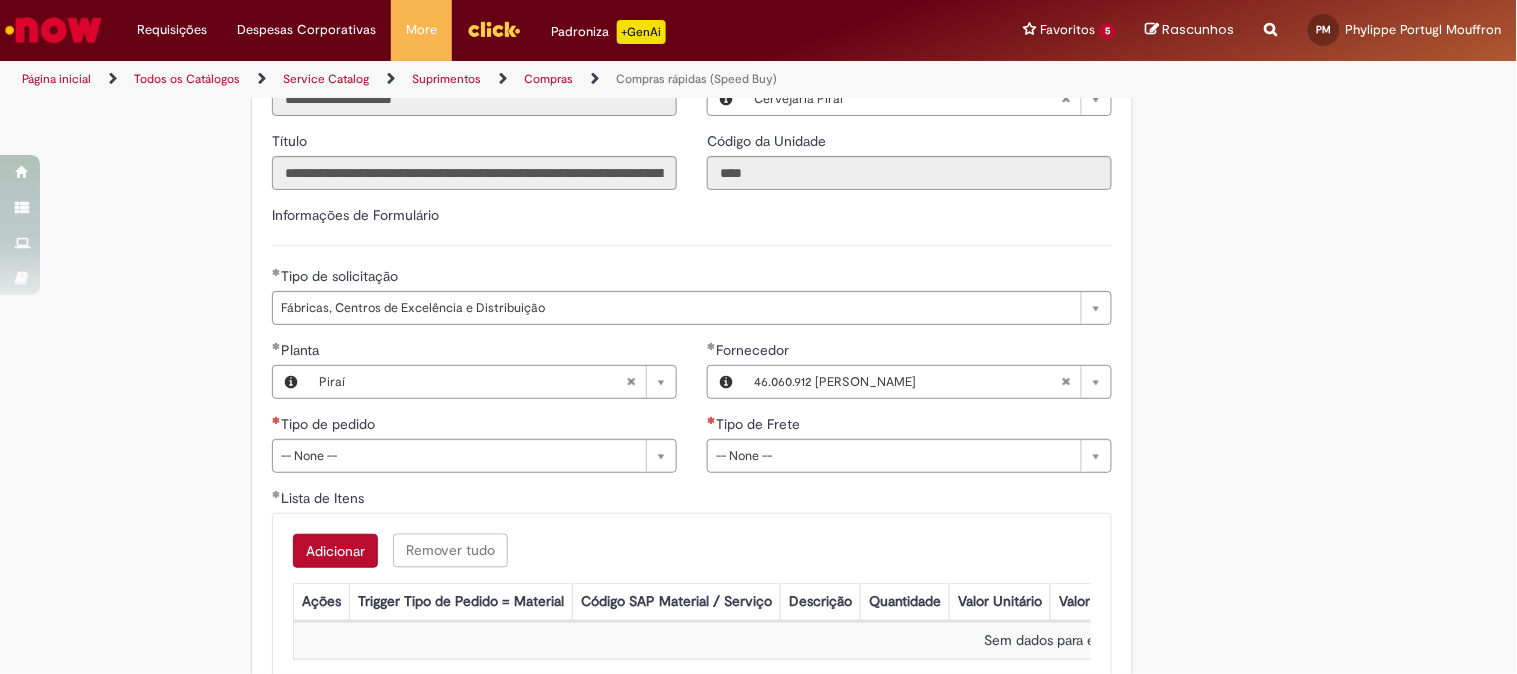 click on "**********" at bounding box center [474, 414] 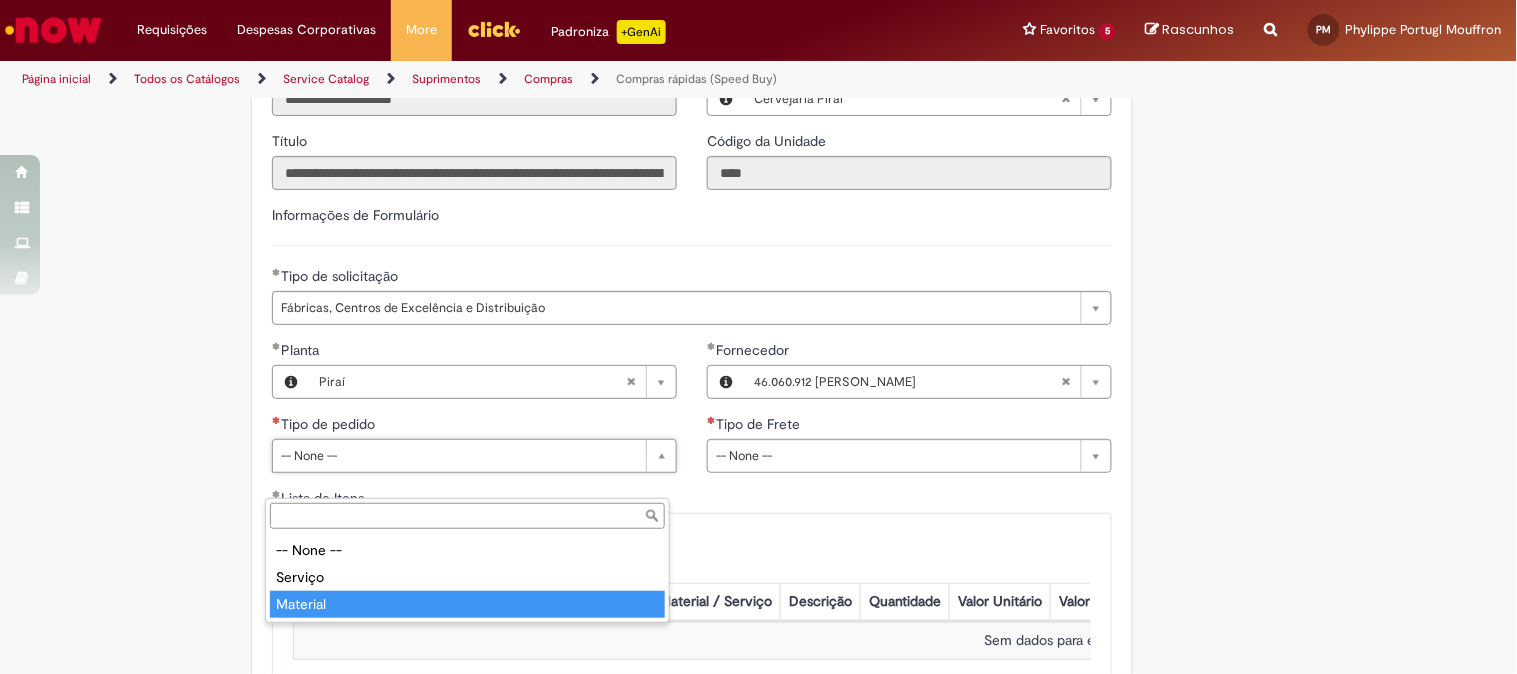 type on "********" 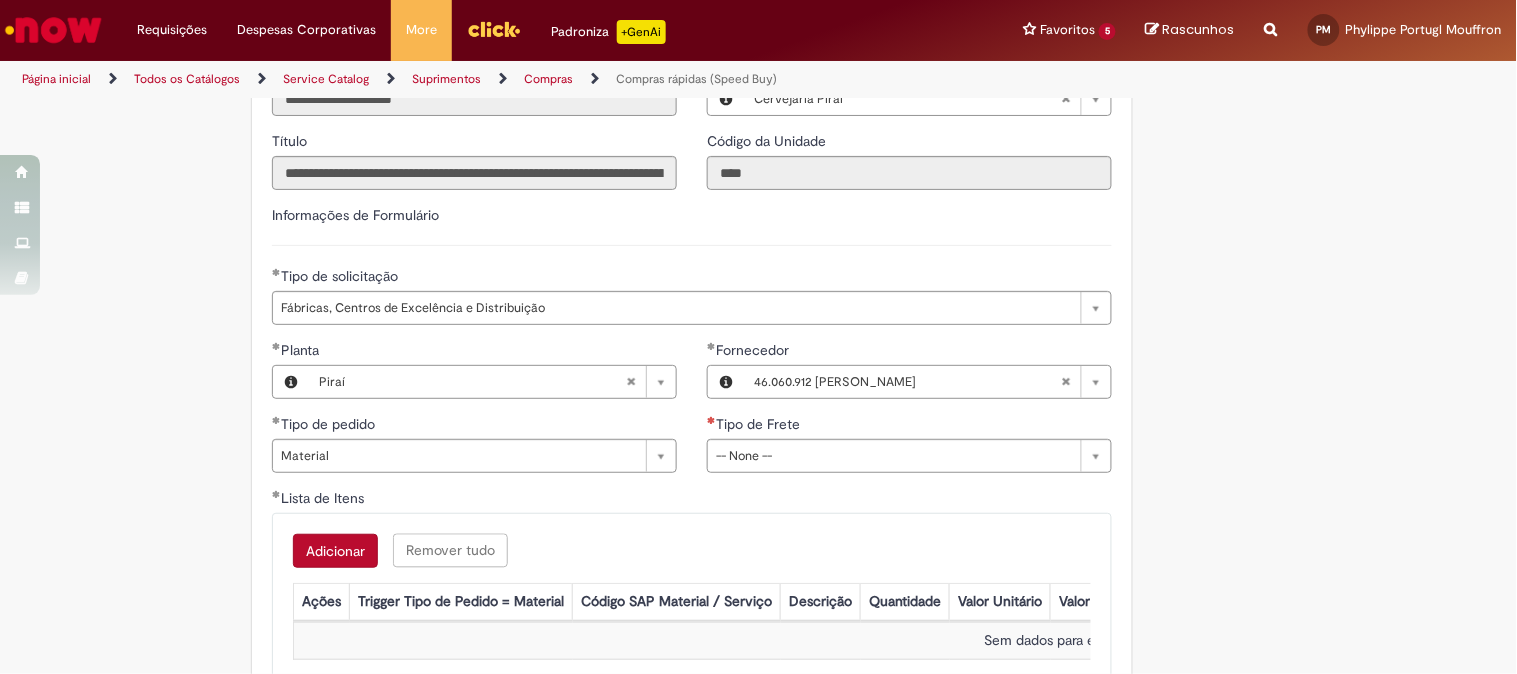 click on "Tipo de Frete" at bounding box center (909, 426) 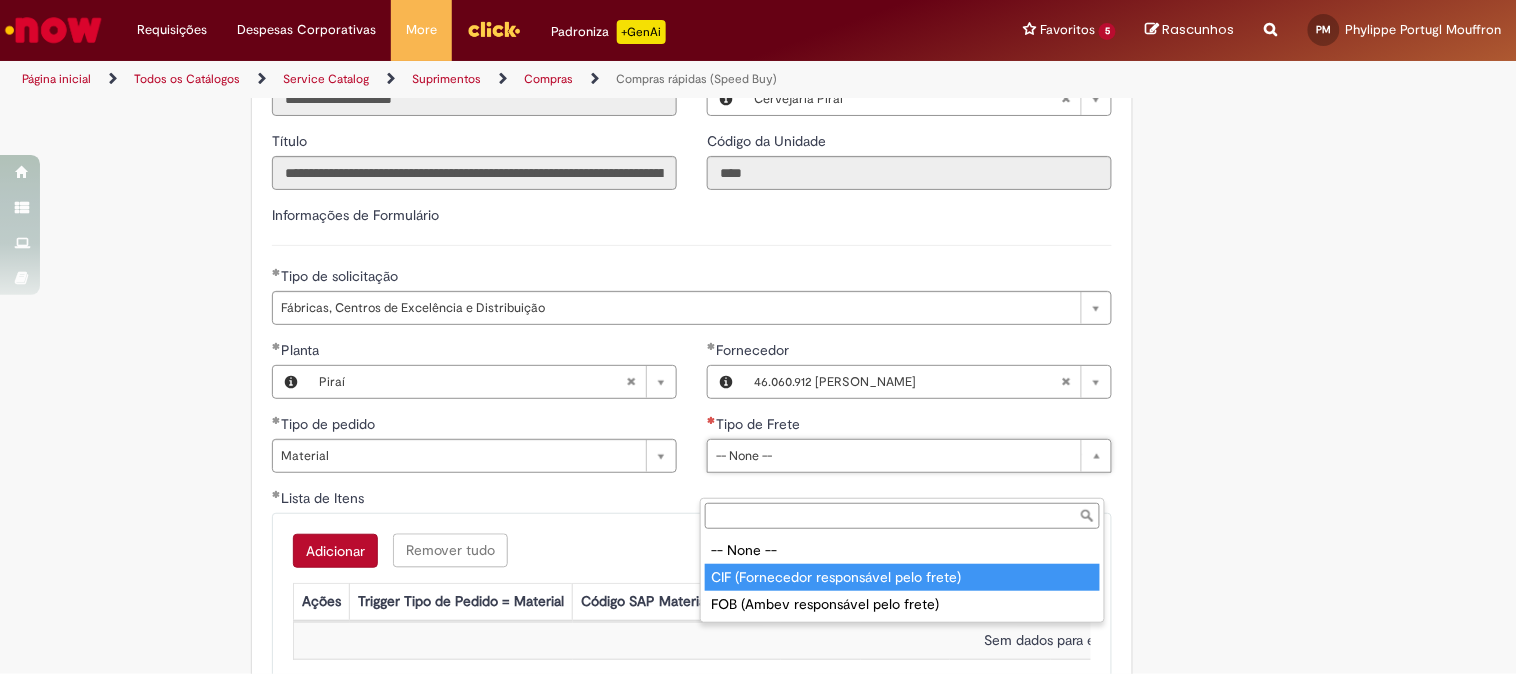 type on "**********" 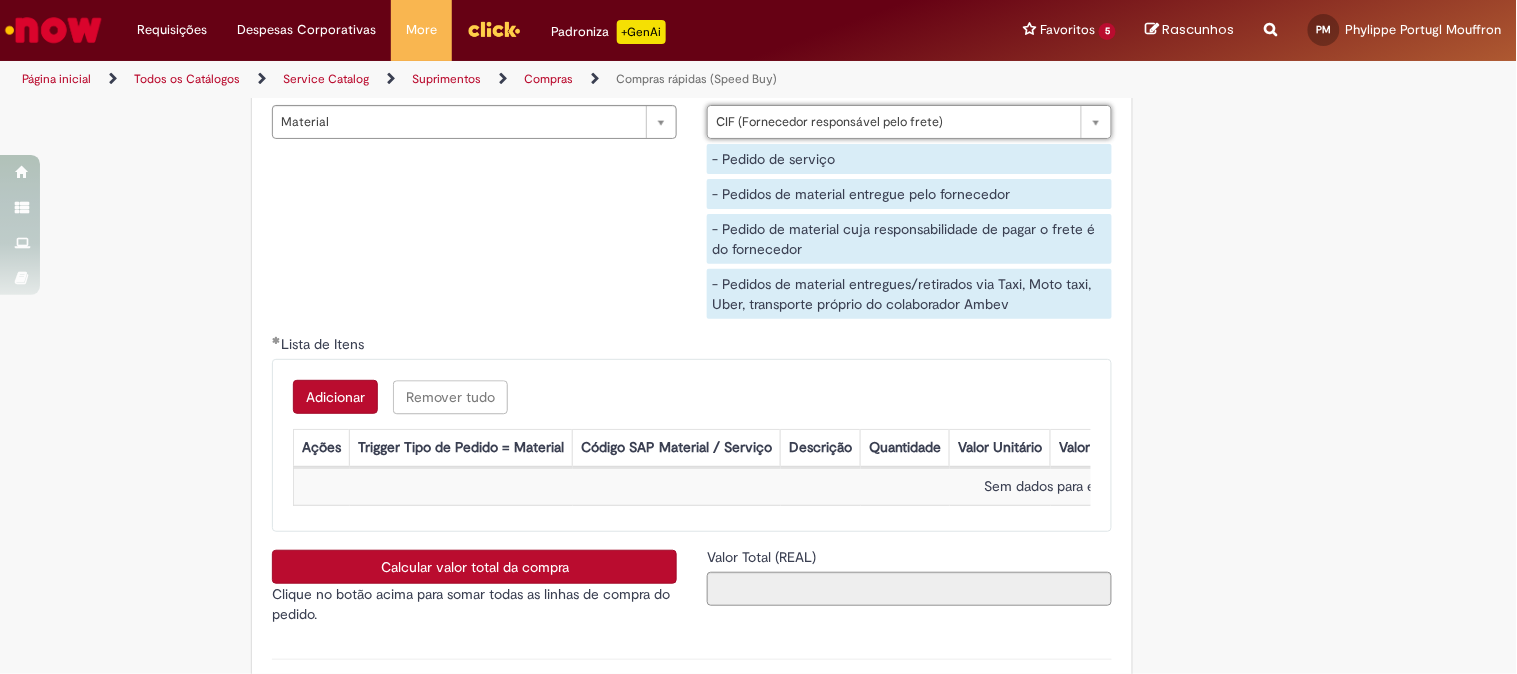 scroll, scrollTop: 3222, scrollLeft: 0, axis: vertical 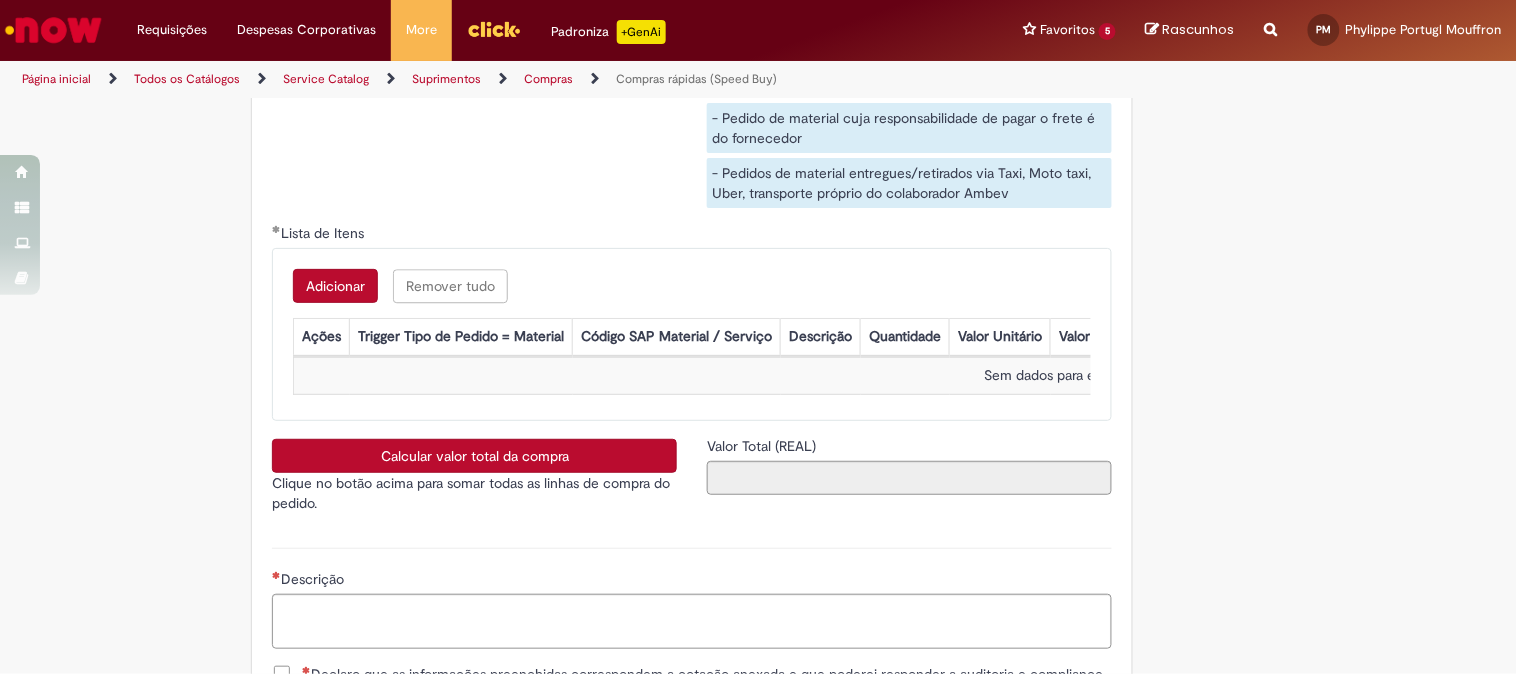 click on "Adicionar" at bounding box center (335, 286) 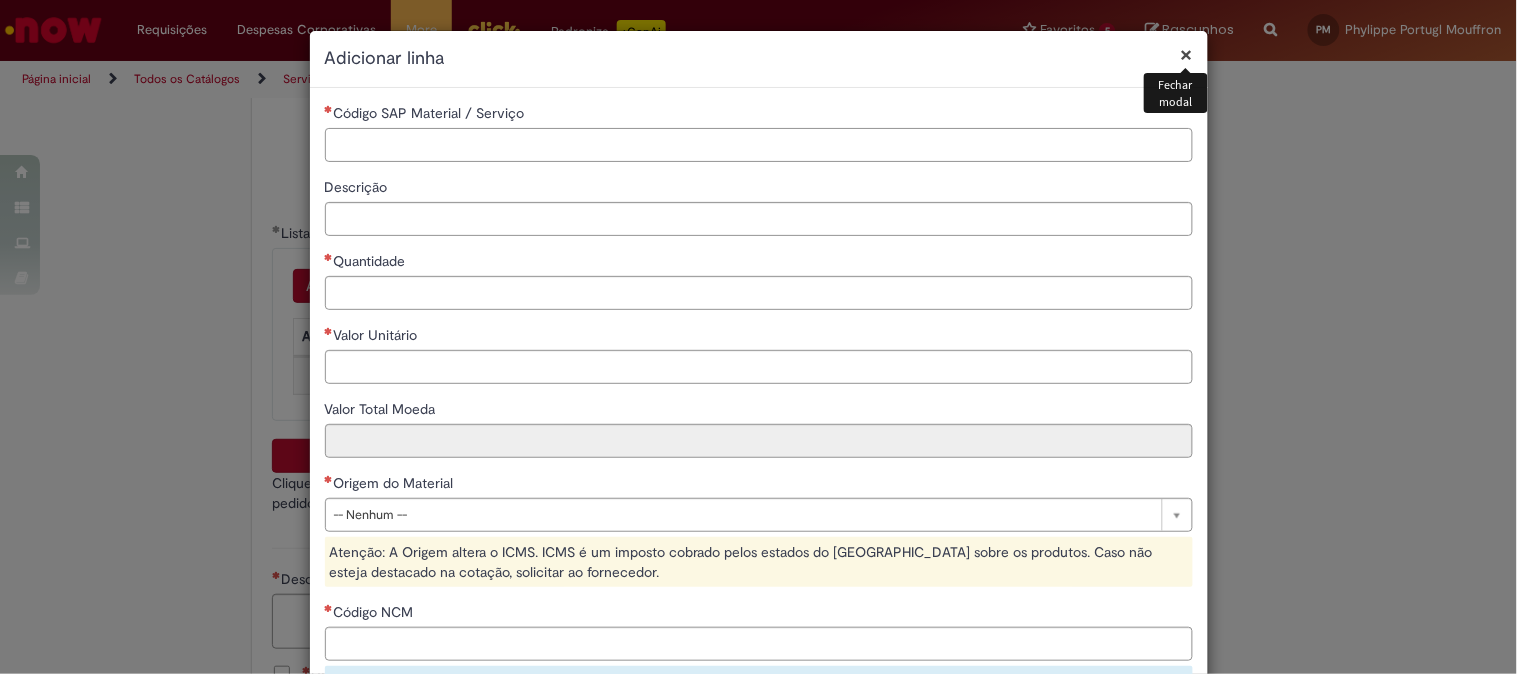click on "Código SAP Material / Serviço" at bounding box center [759, 145] 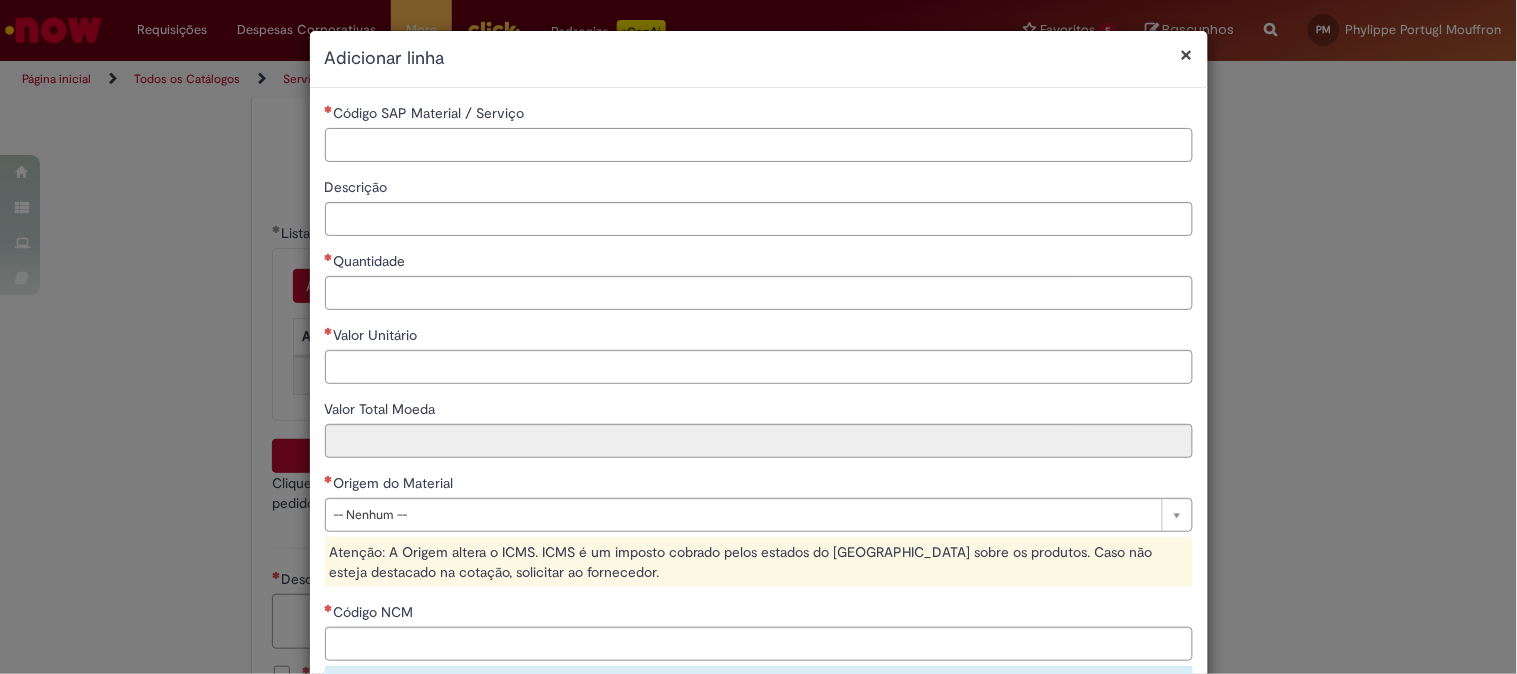 paste on "********" 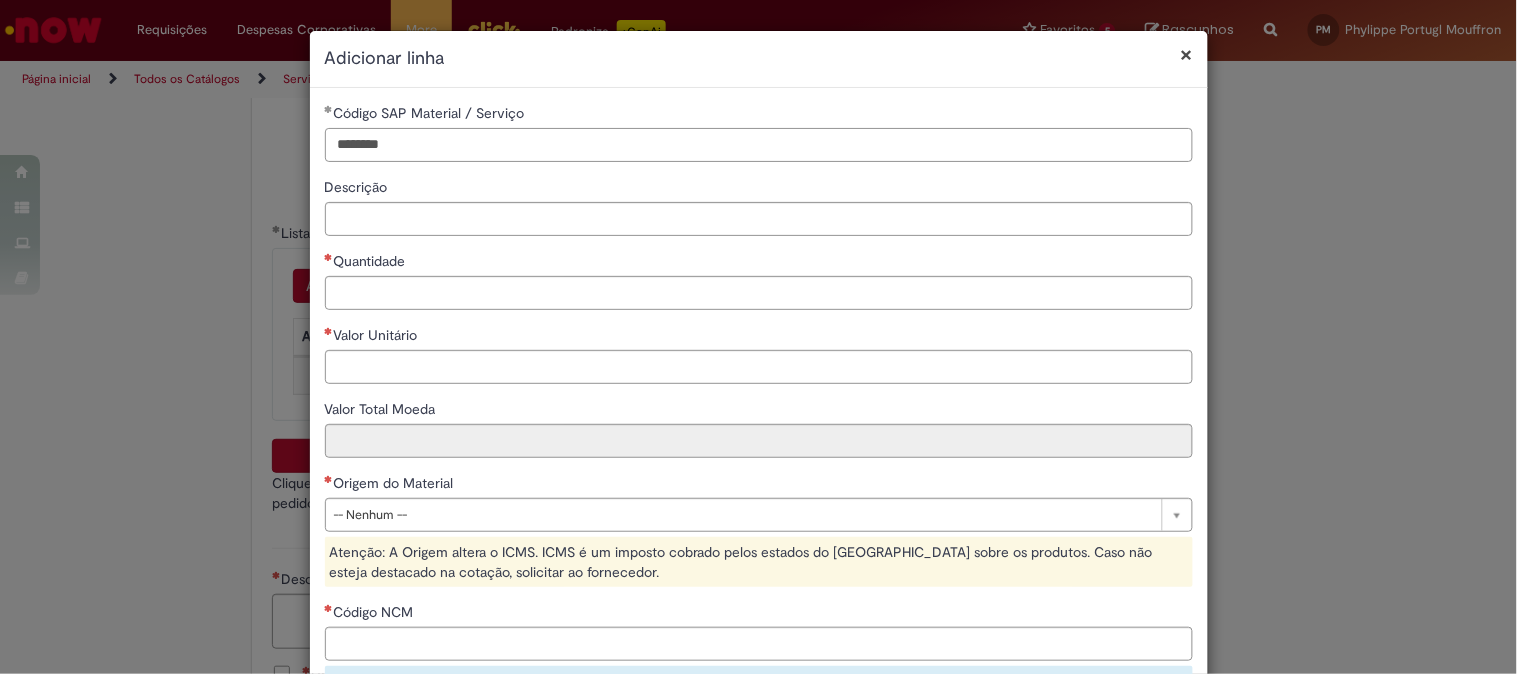 type on "********" 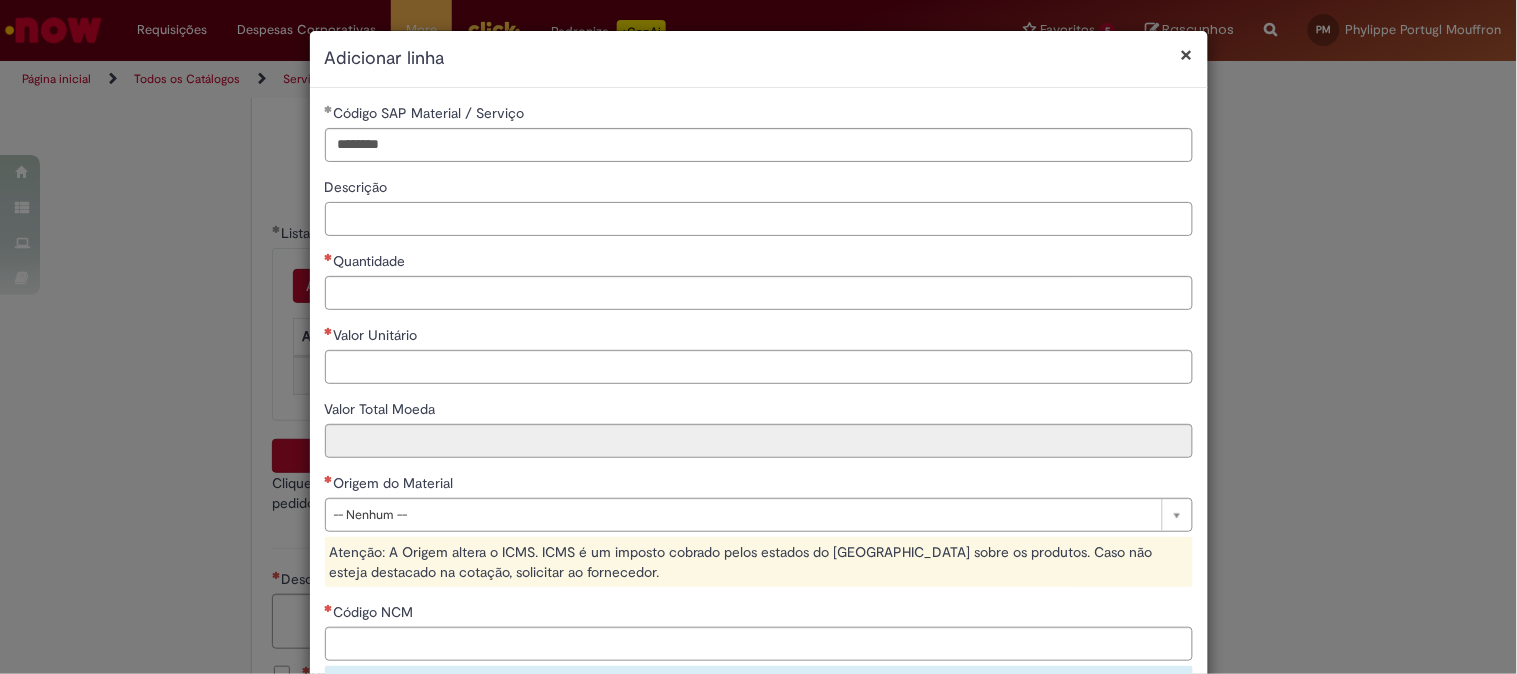 click on "Descrição" at bounding box center [759, 219] 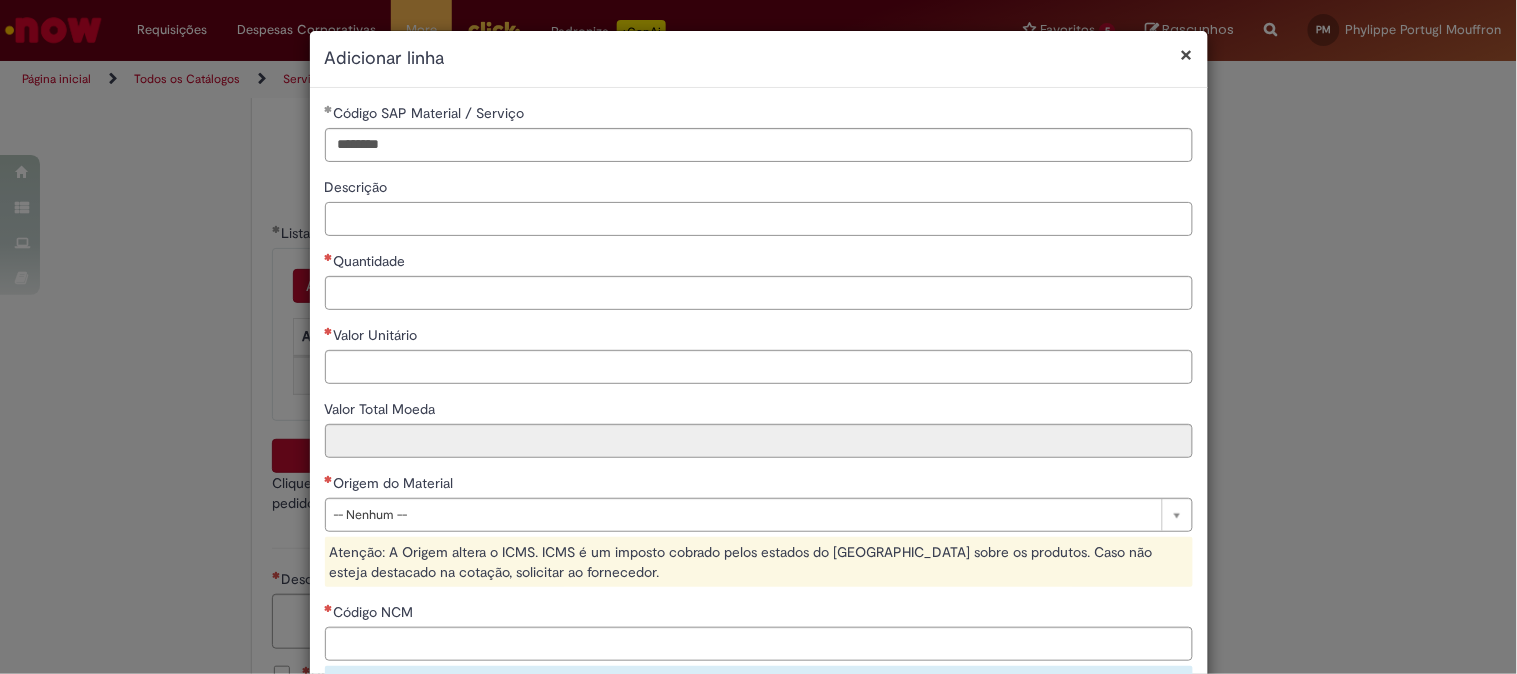 paste on "**********" 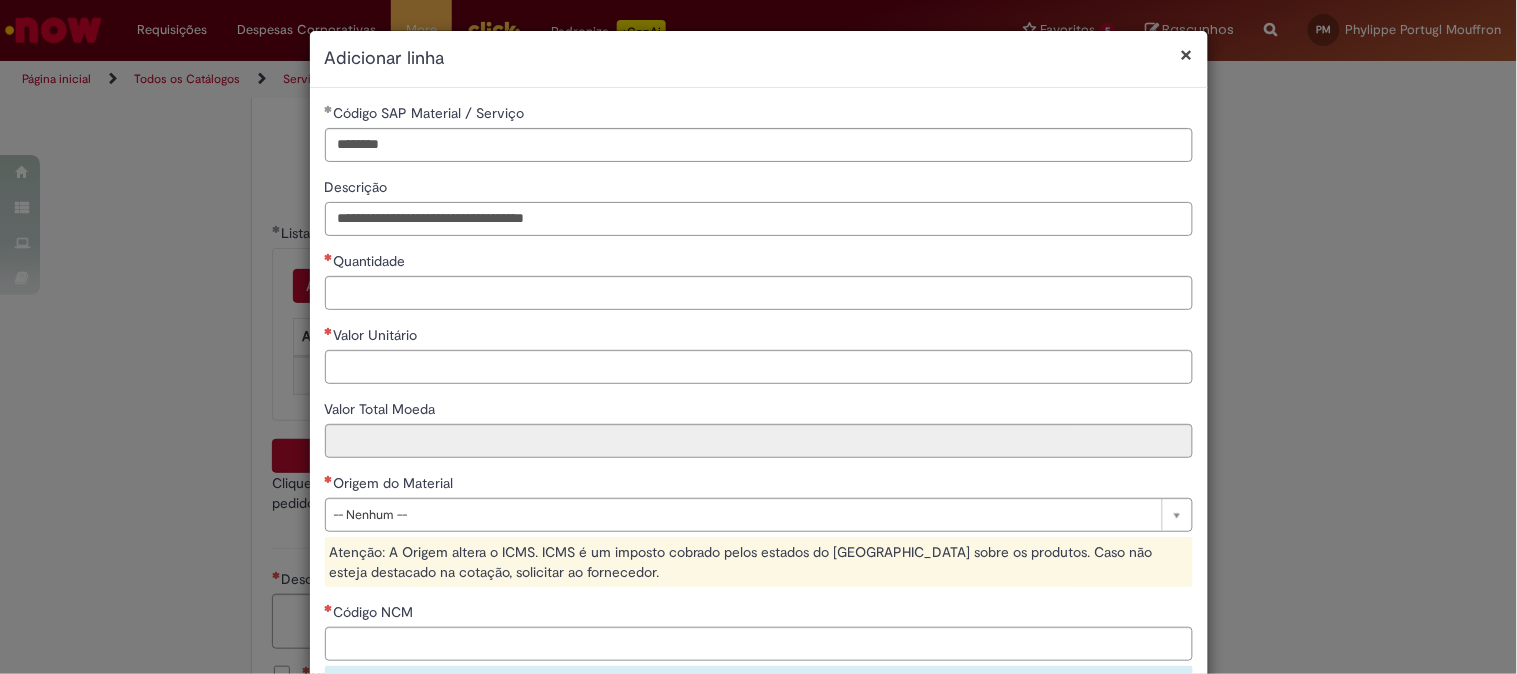 type on "**********" 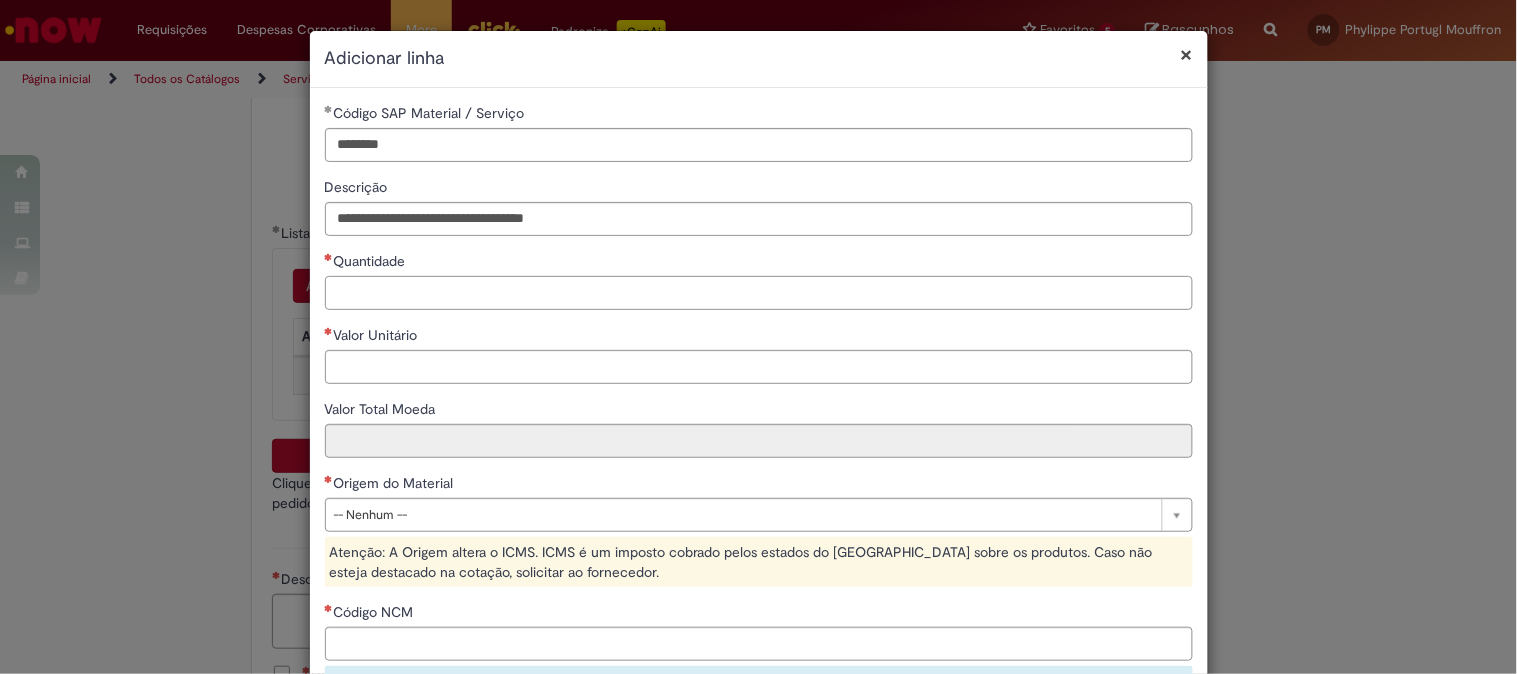 click on "Quantidade" at bounding box center [759, 293] 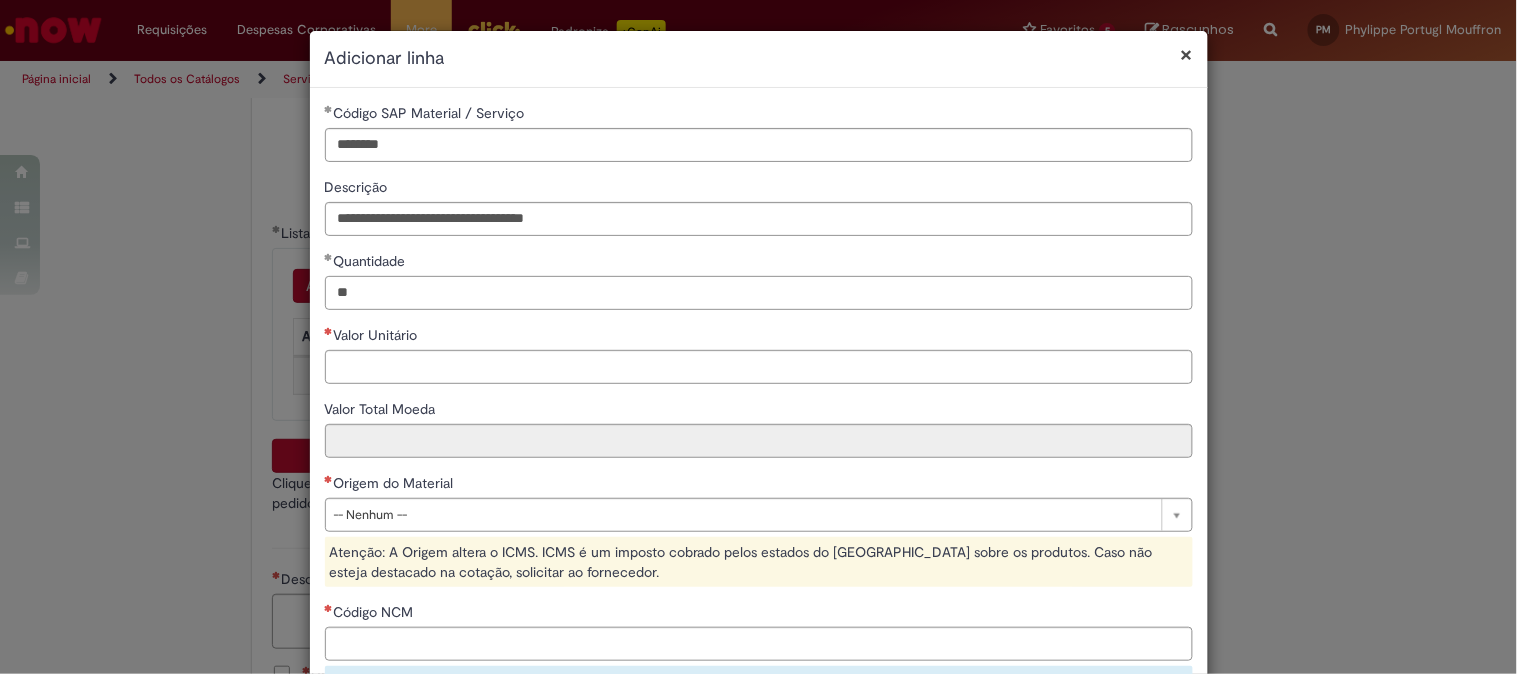 type on "**" 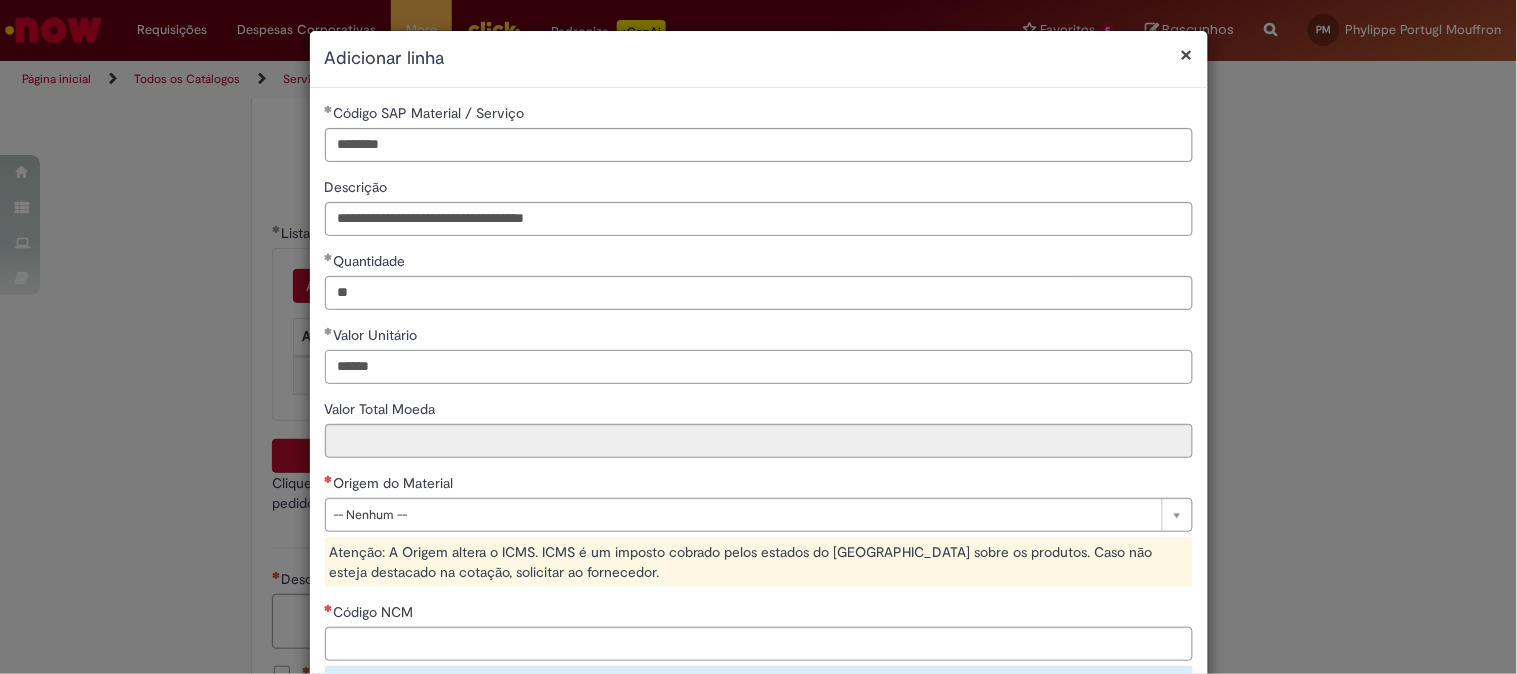 type on "******" 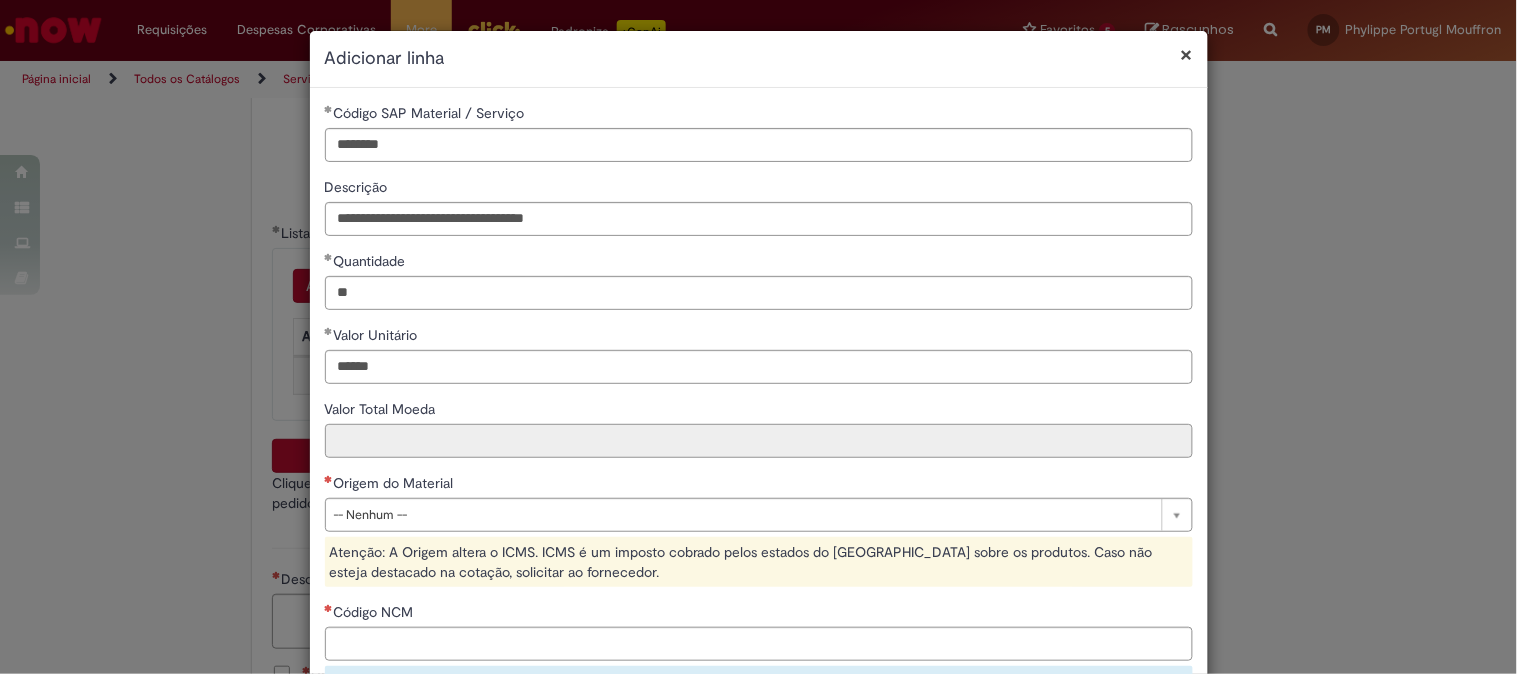 type on "*********" 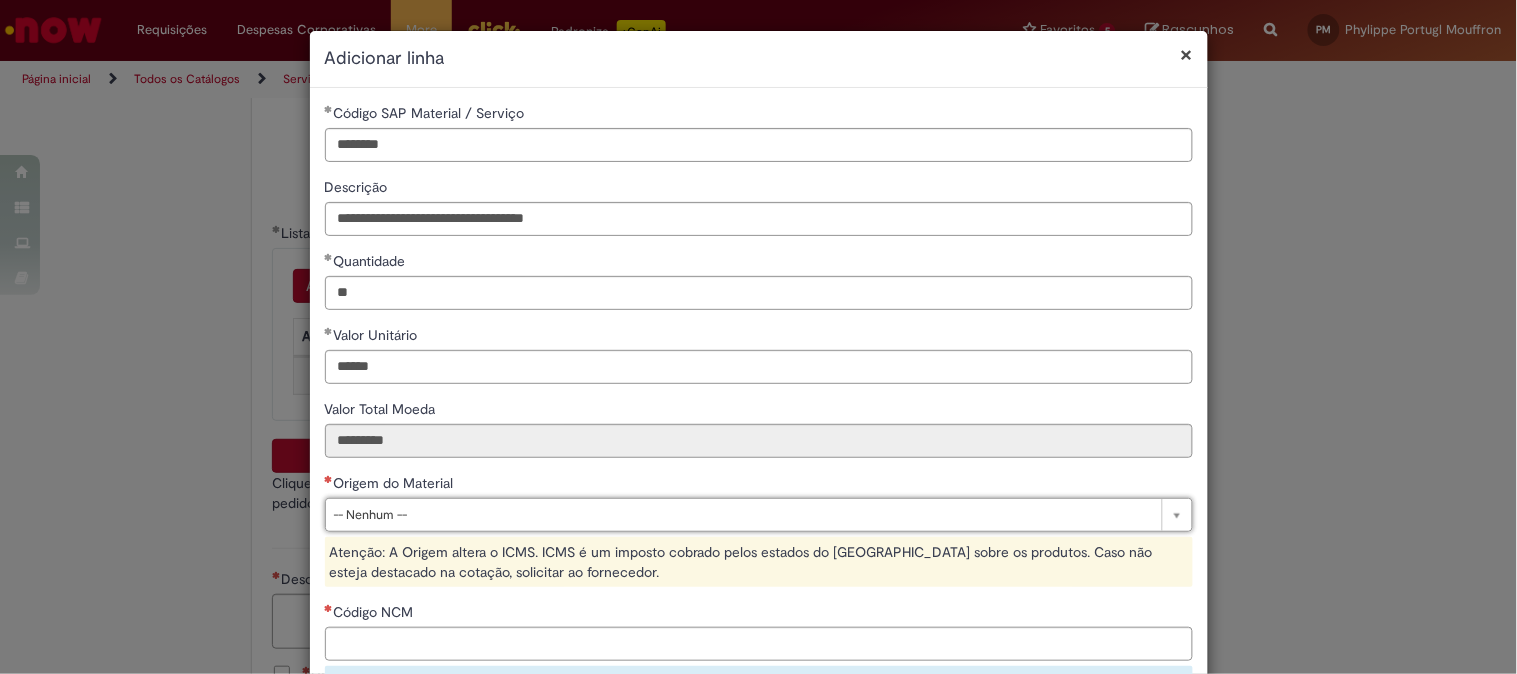 type 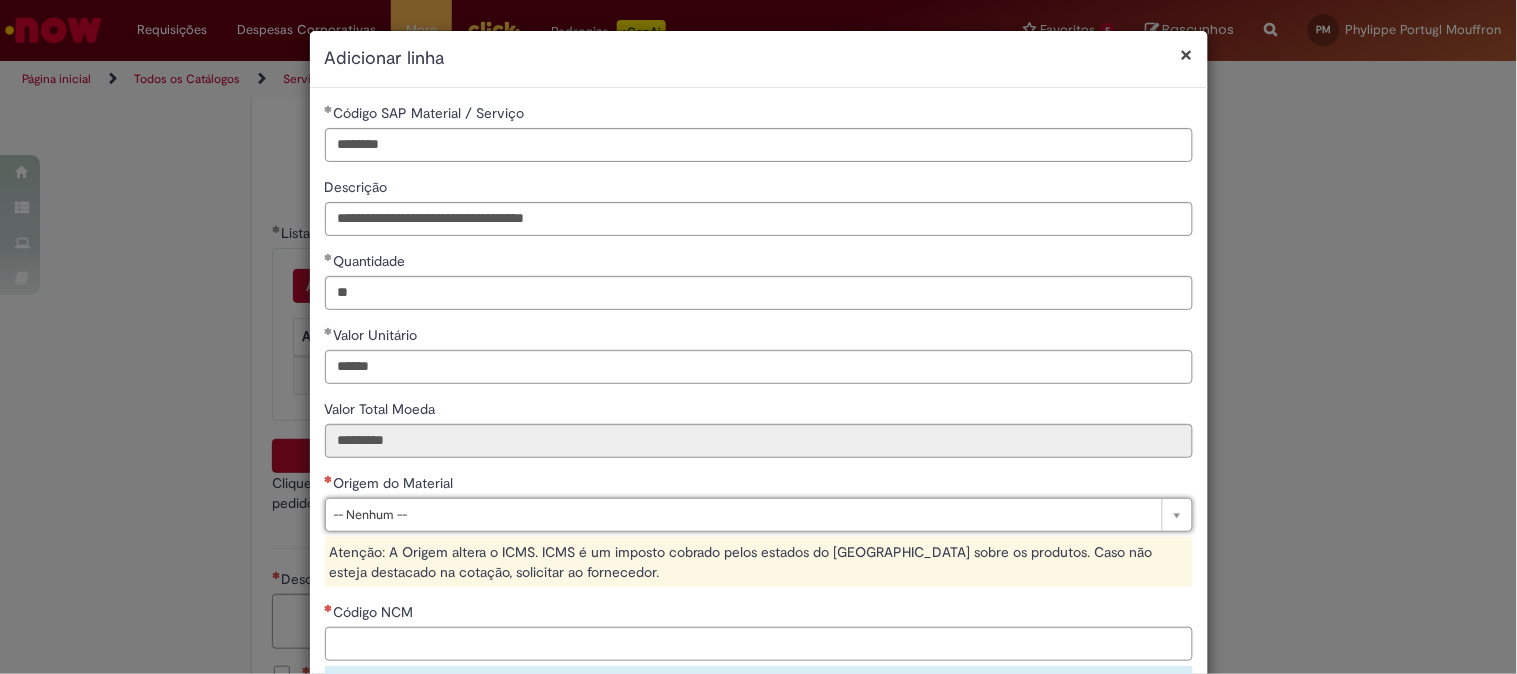 type 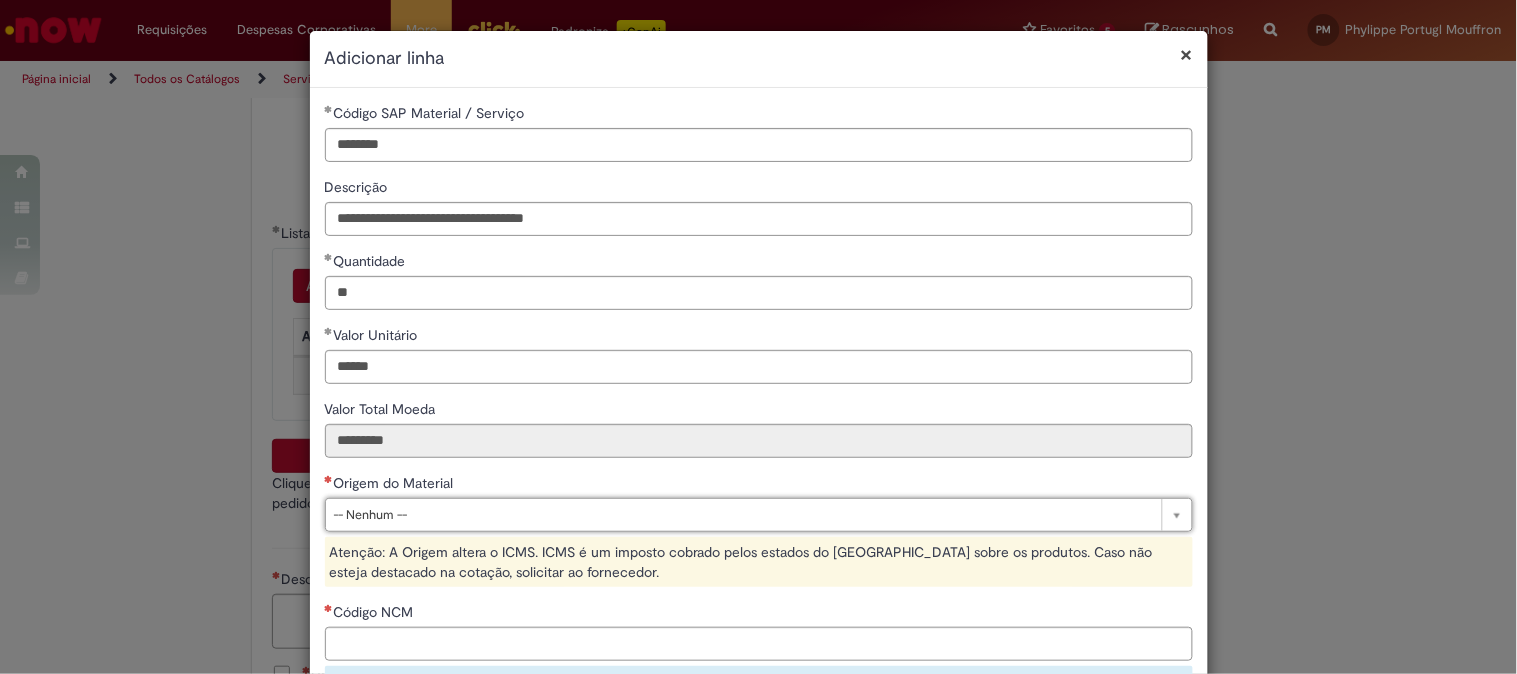 type on "*****" 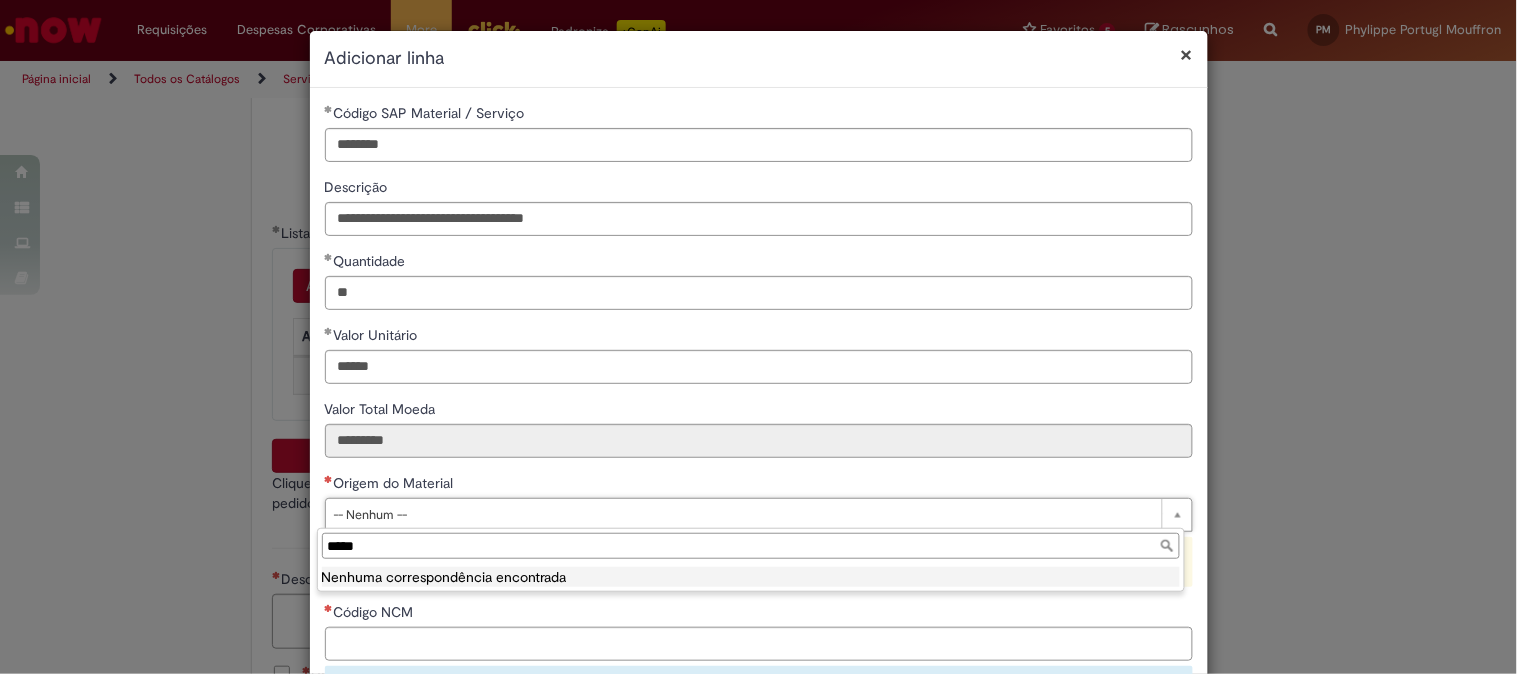 click on "*****" at bounding box center [751, 546] 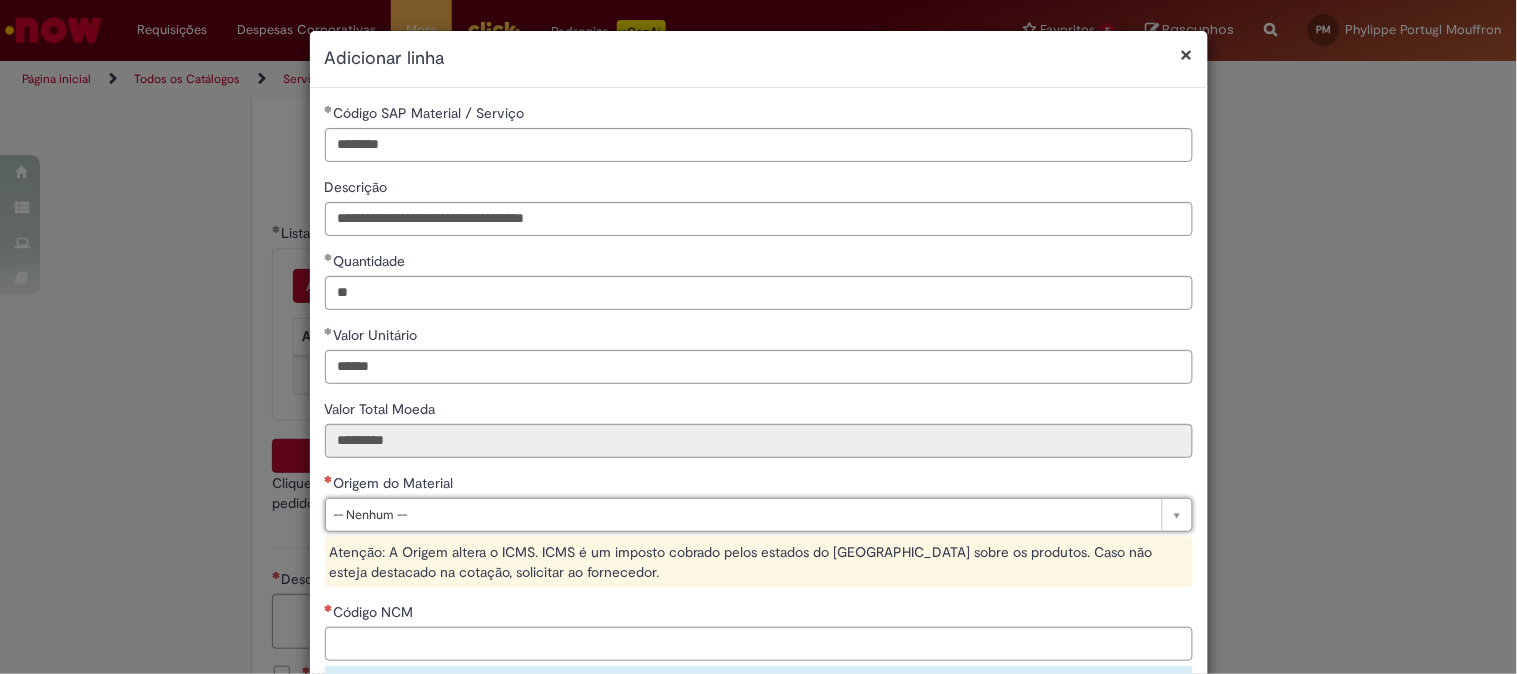 scroll, scrollTop: 315, scrollLeft: 0, axis: vertical 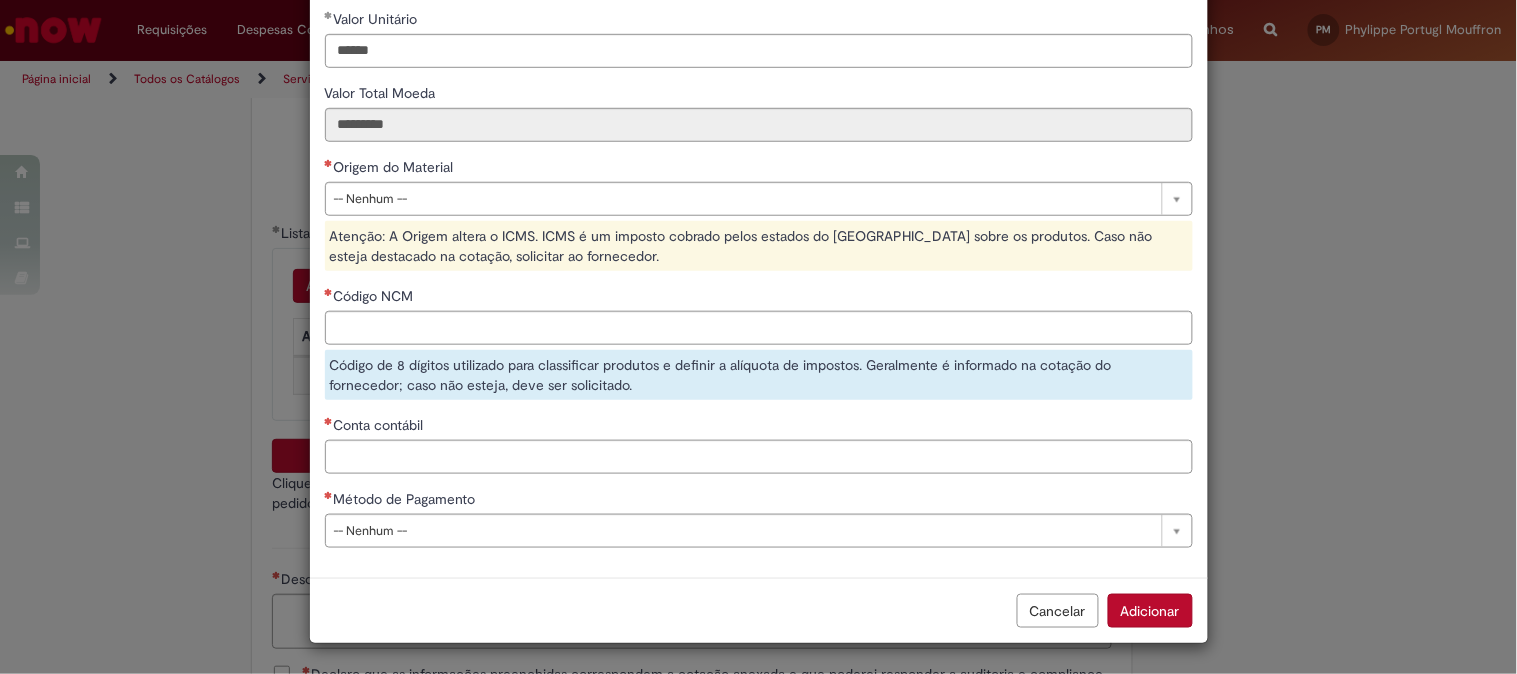 click on "Origem do Material" at bounding box center (759, 169) 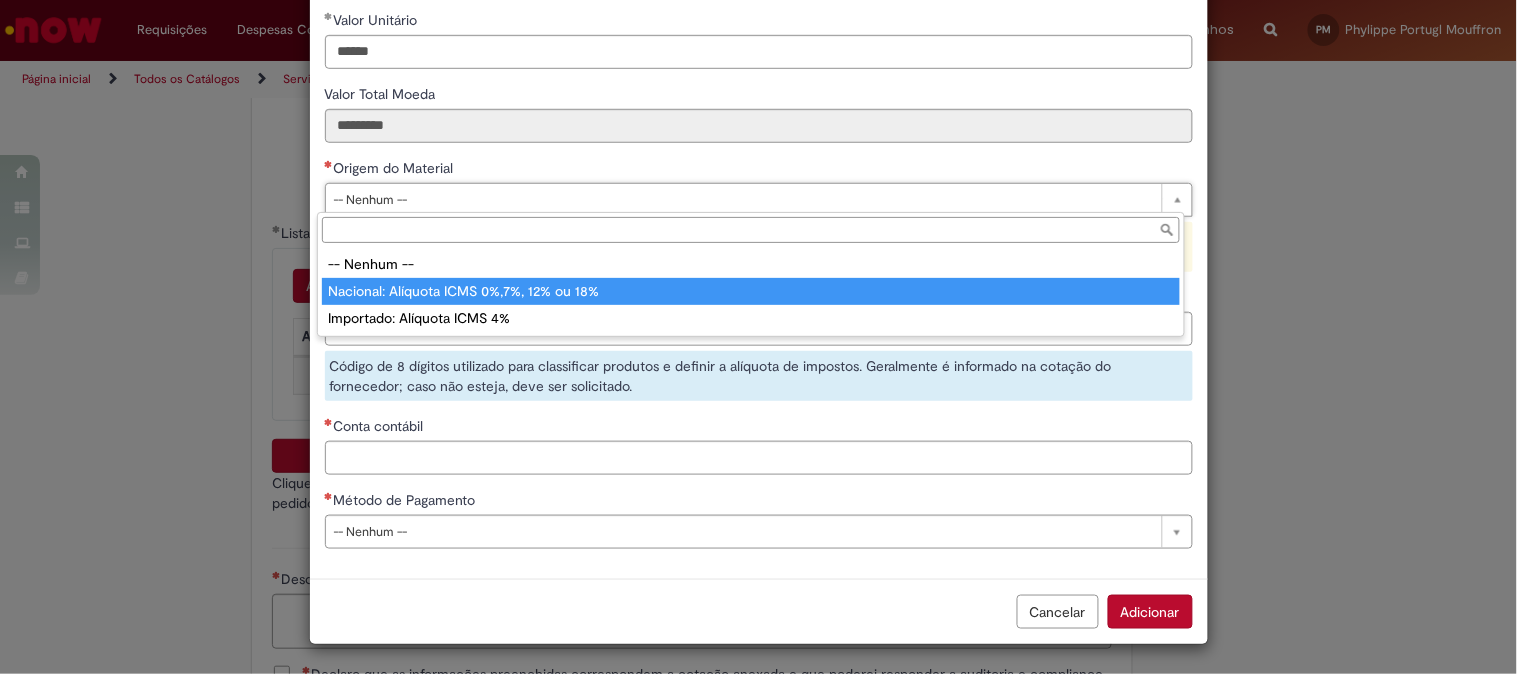 type on "**********" 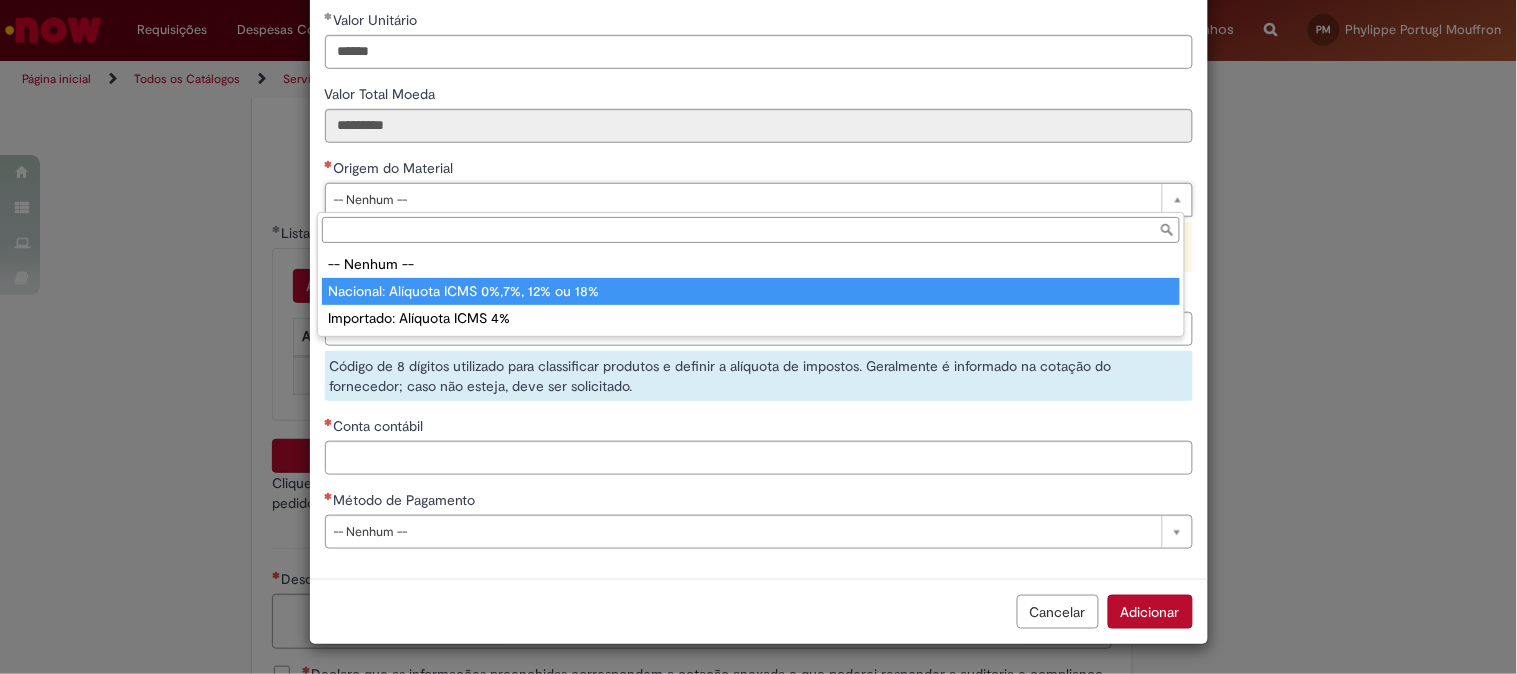 select on "*" 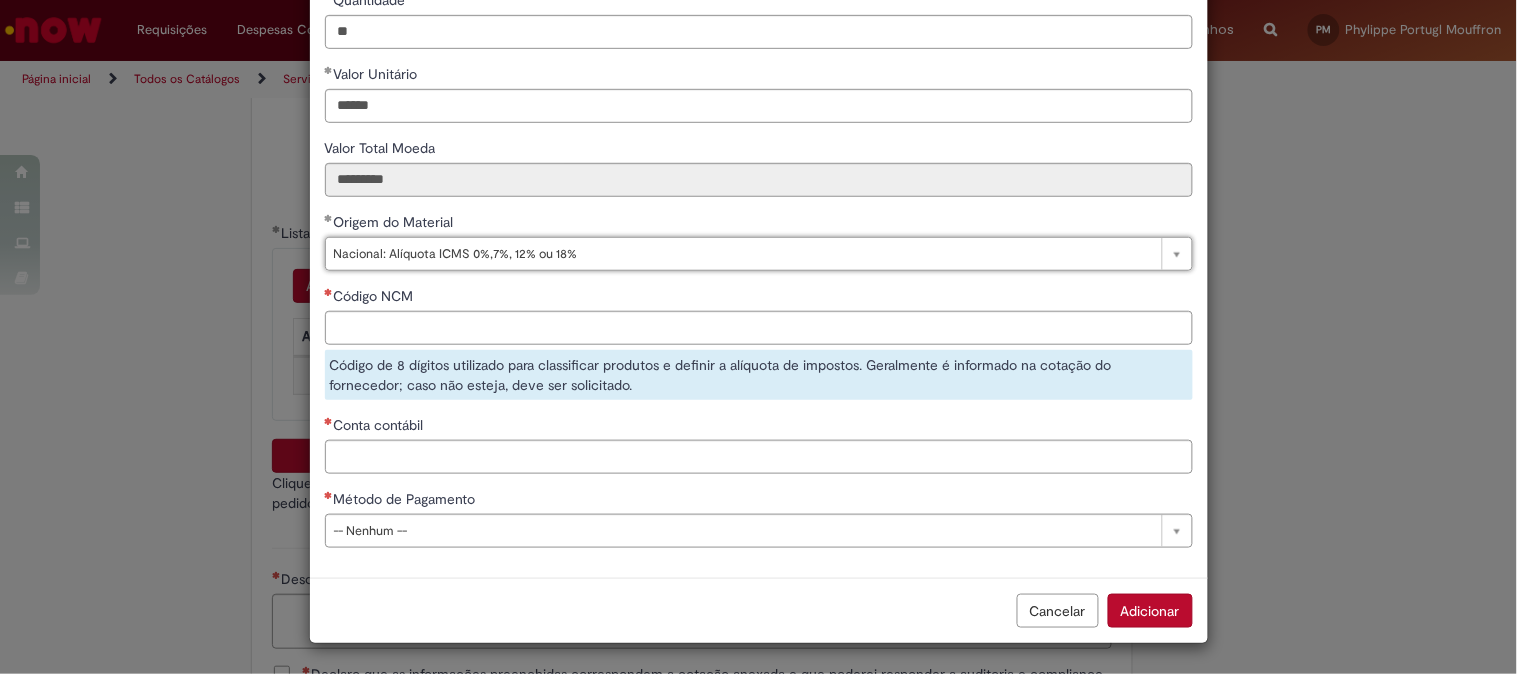 scroll, scrollTop: 261, scrollLeft: 0, axis: vertical 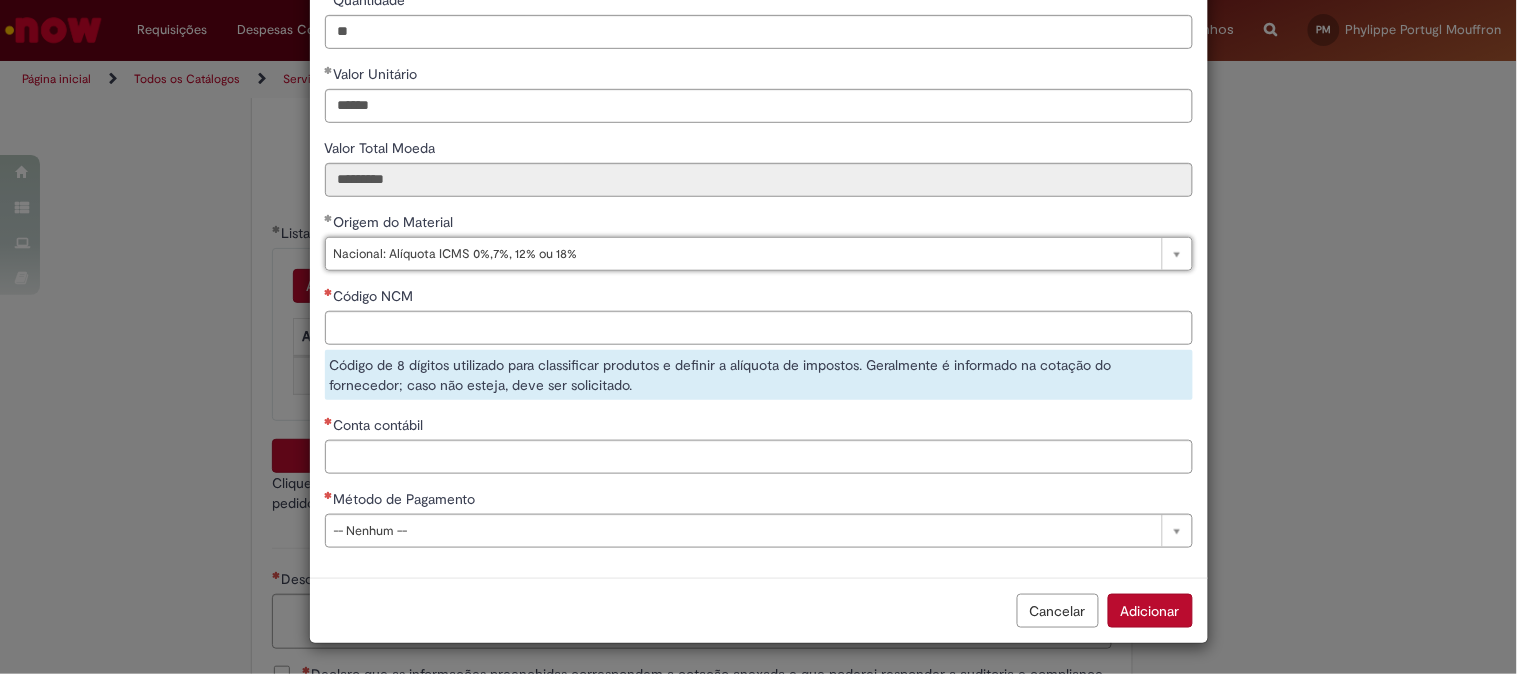 type 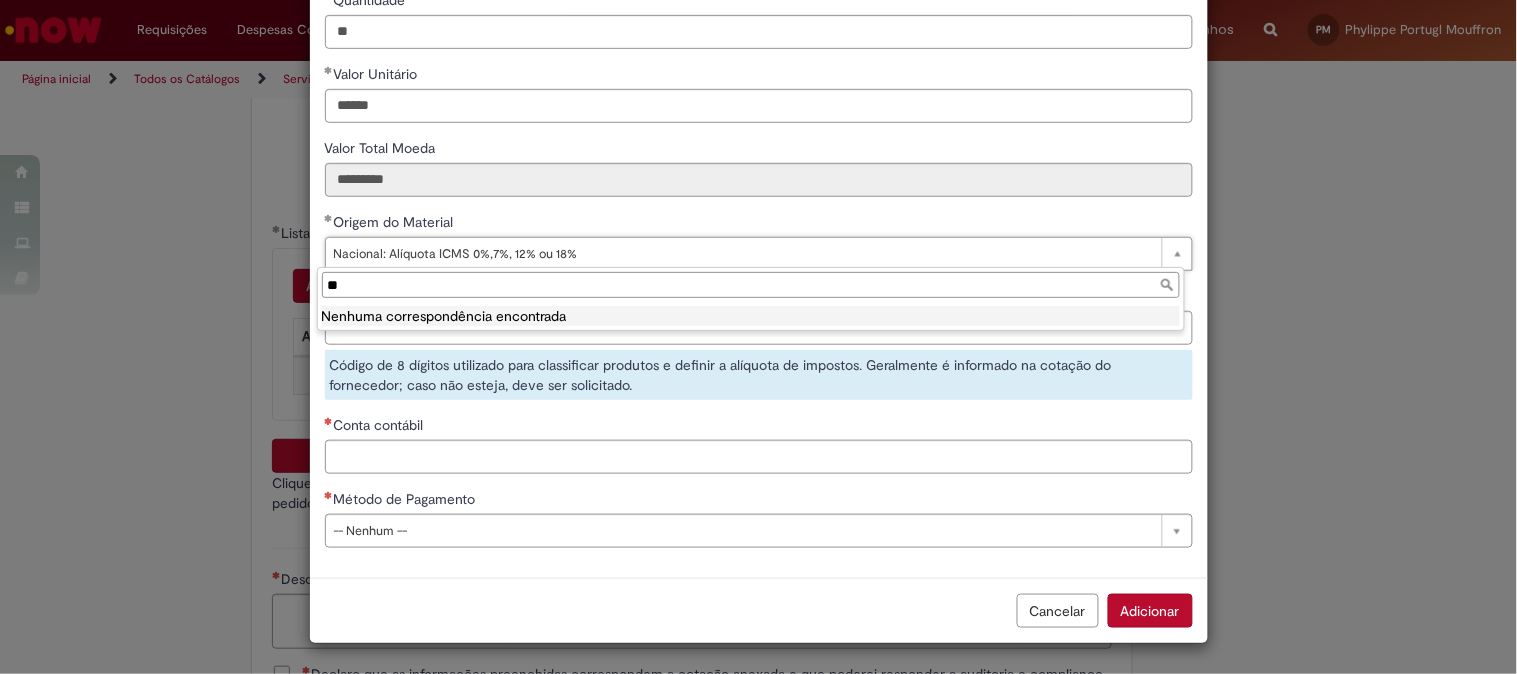 type on "*" 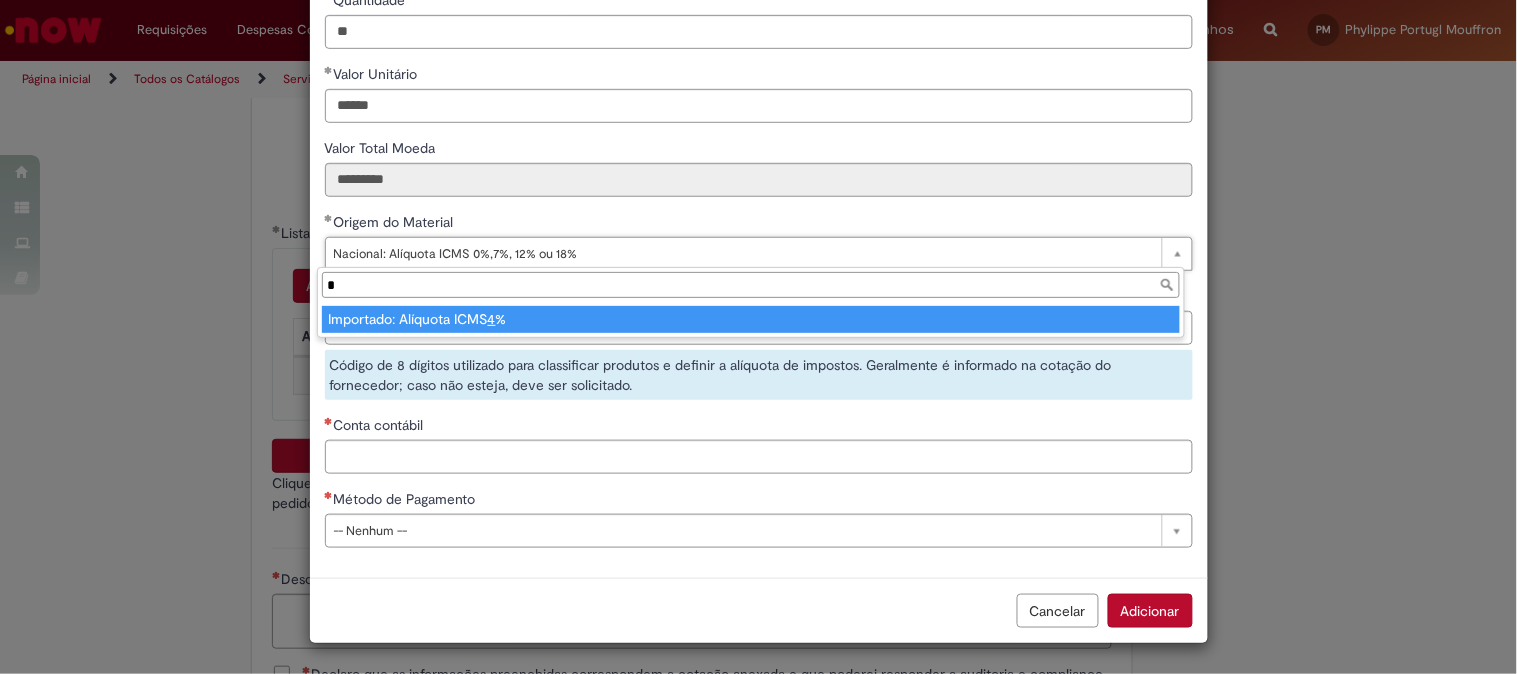 type 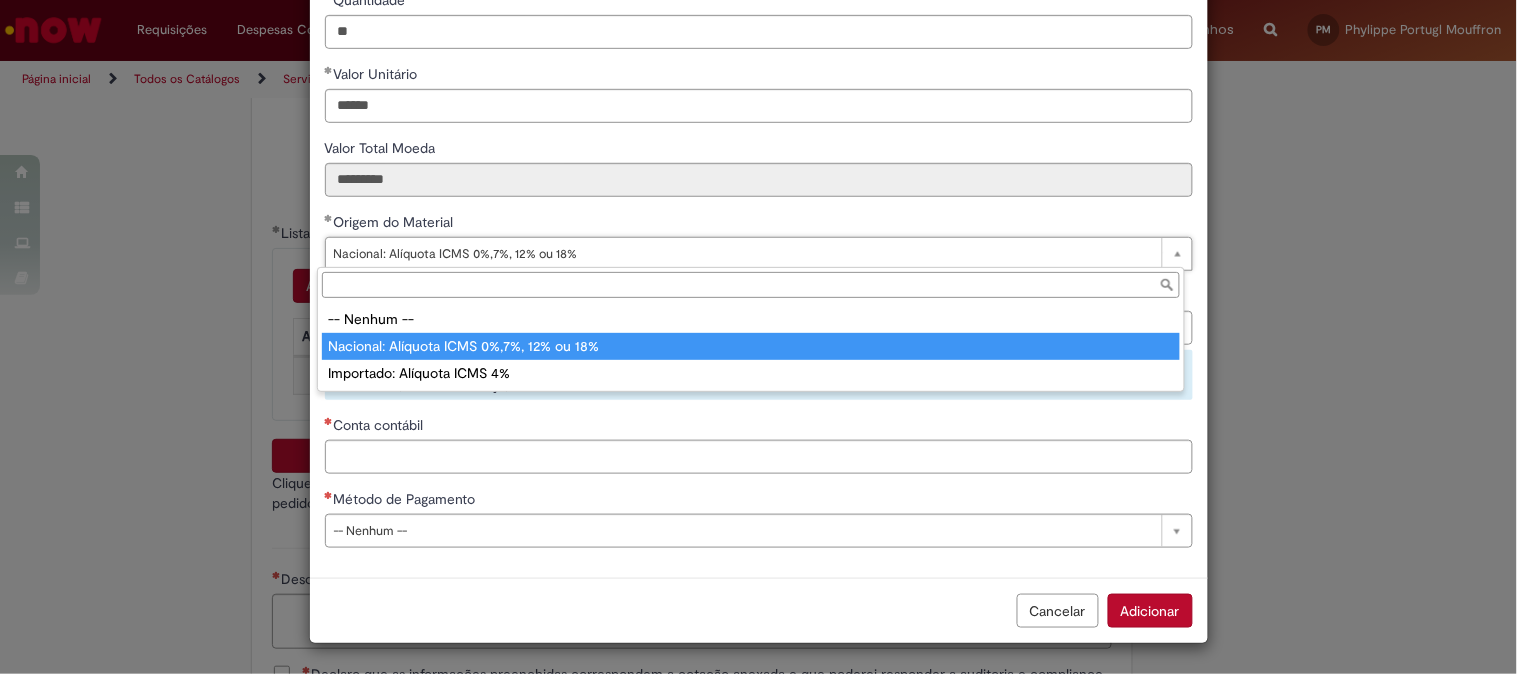 type on "**********" 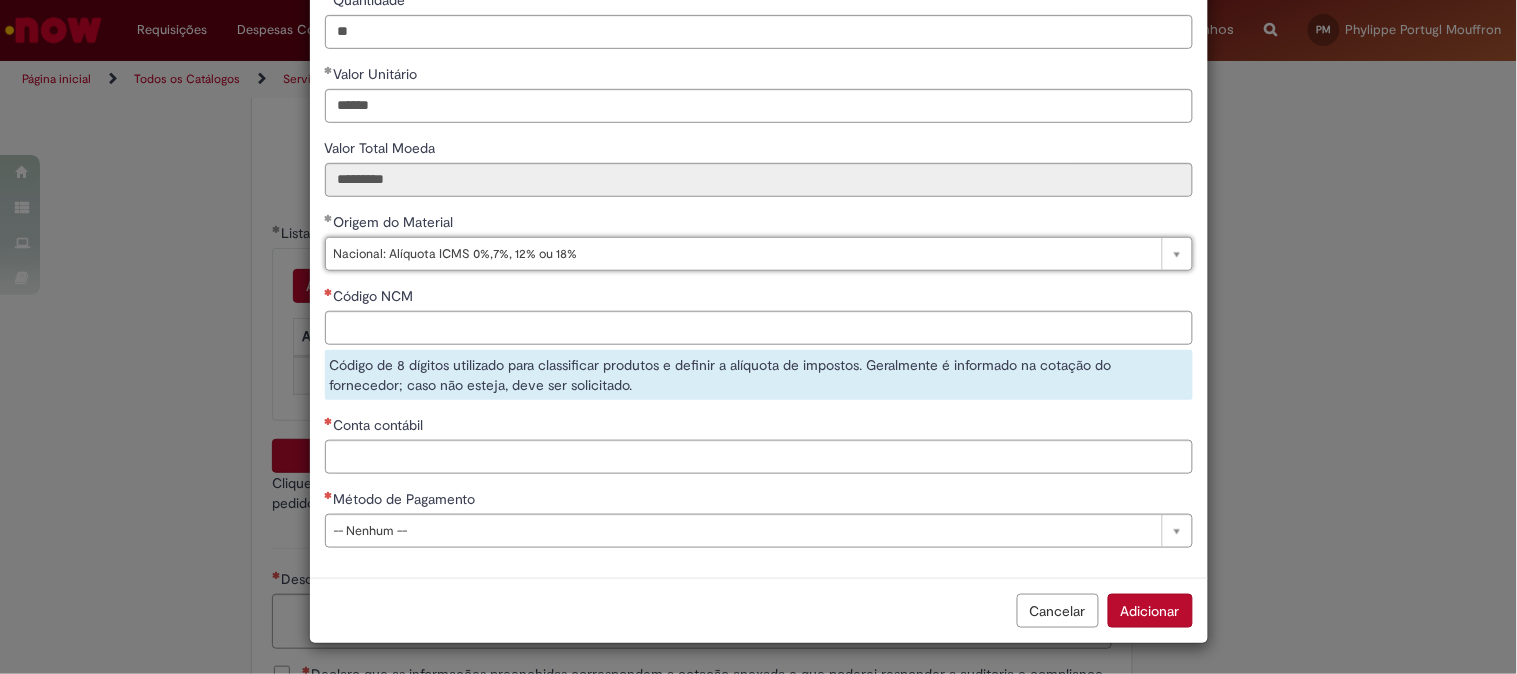 scroll, scrollTop: 0, scrollLeft: 271, axis: horizontal 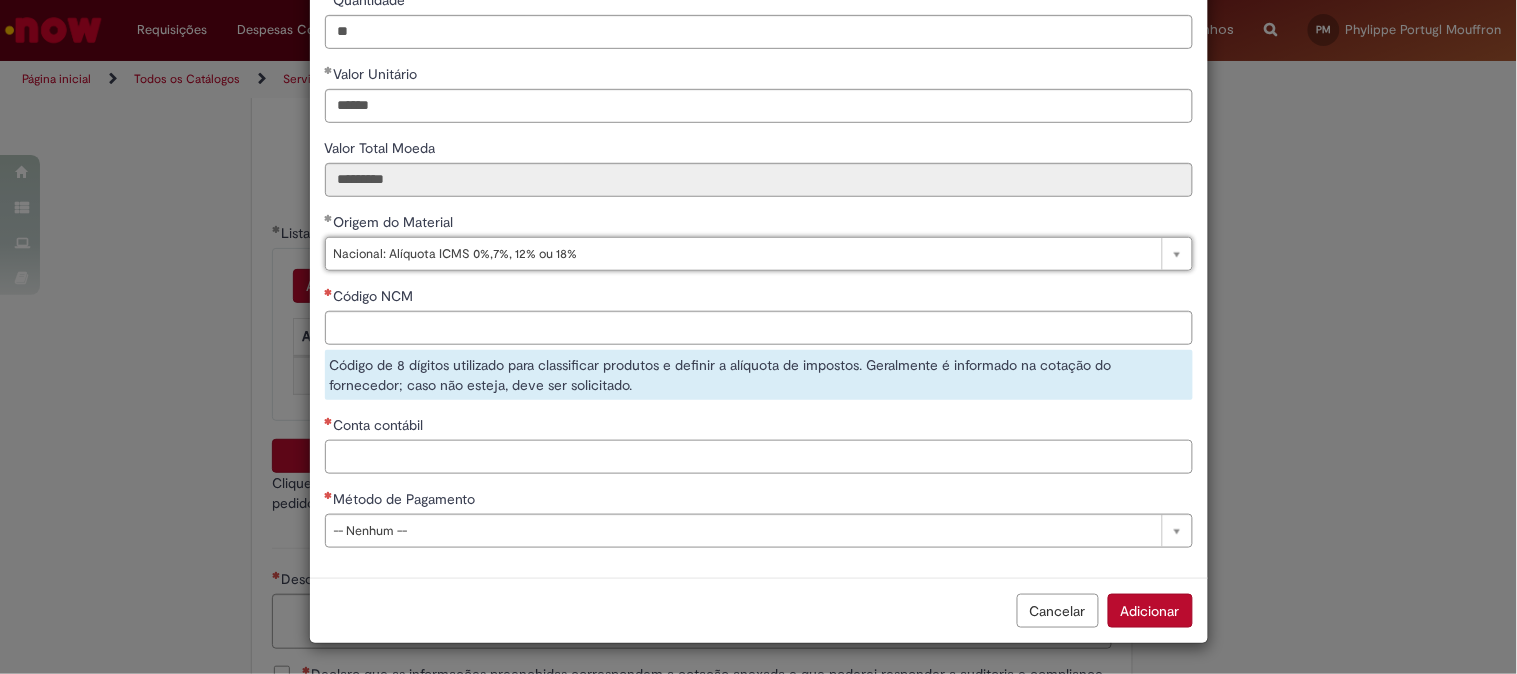 click on "Conta contábil" at bounding box center (759, 457) 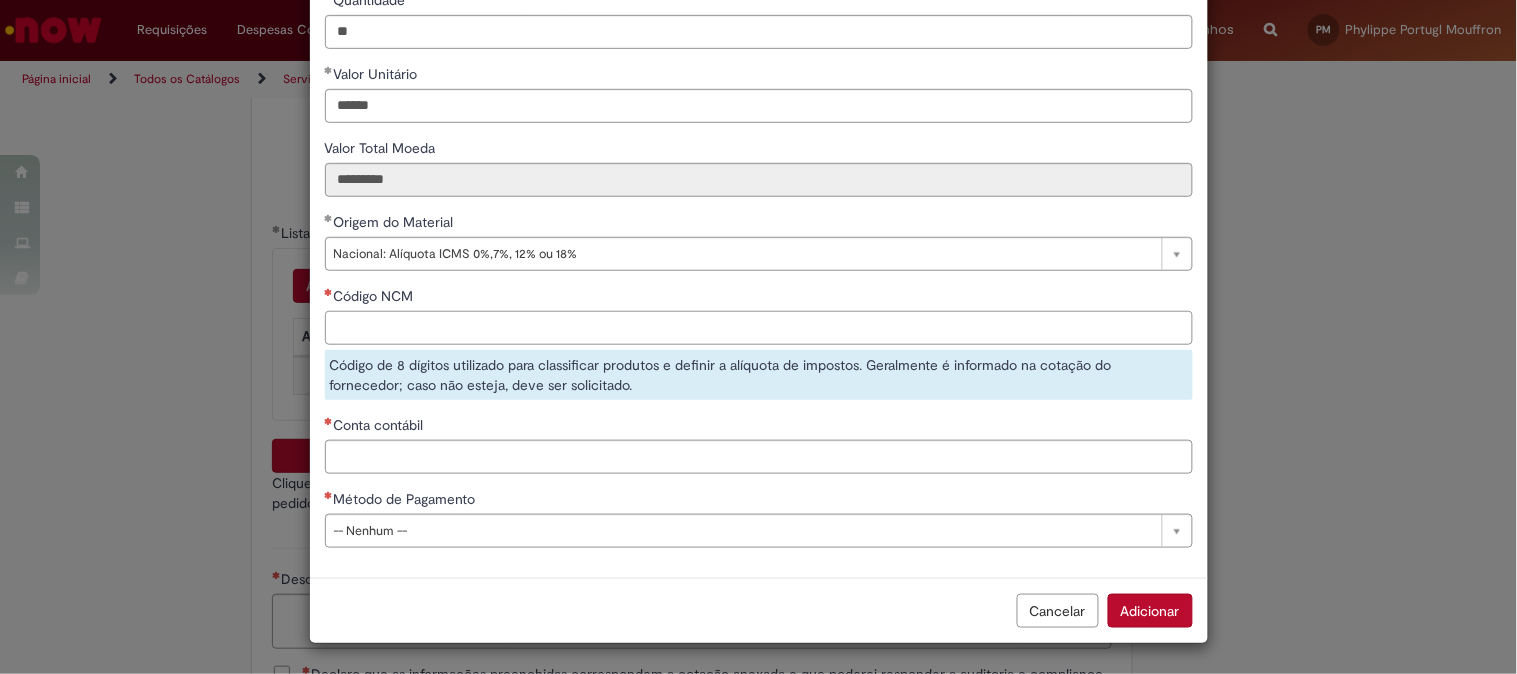 click on "Código NCM" at bounding box center (759, 328) 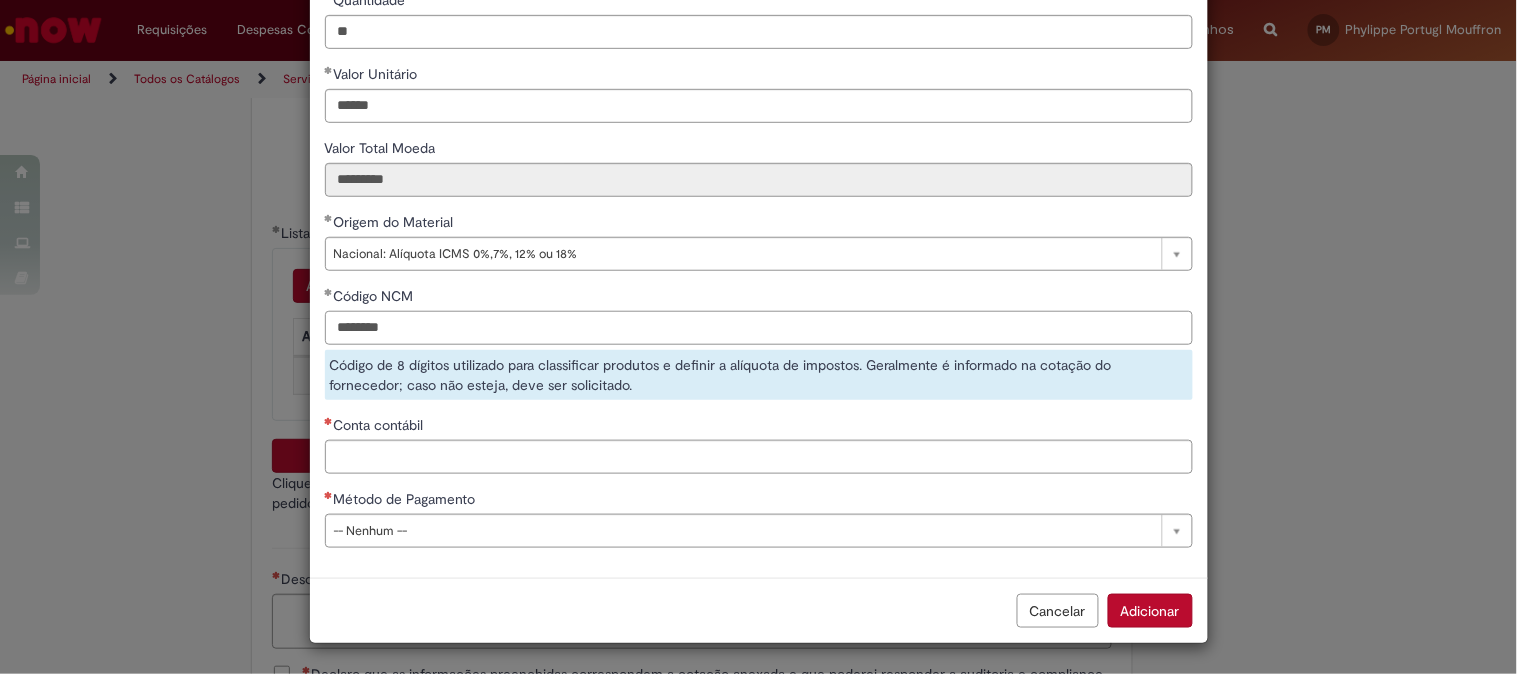 type on "********" 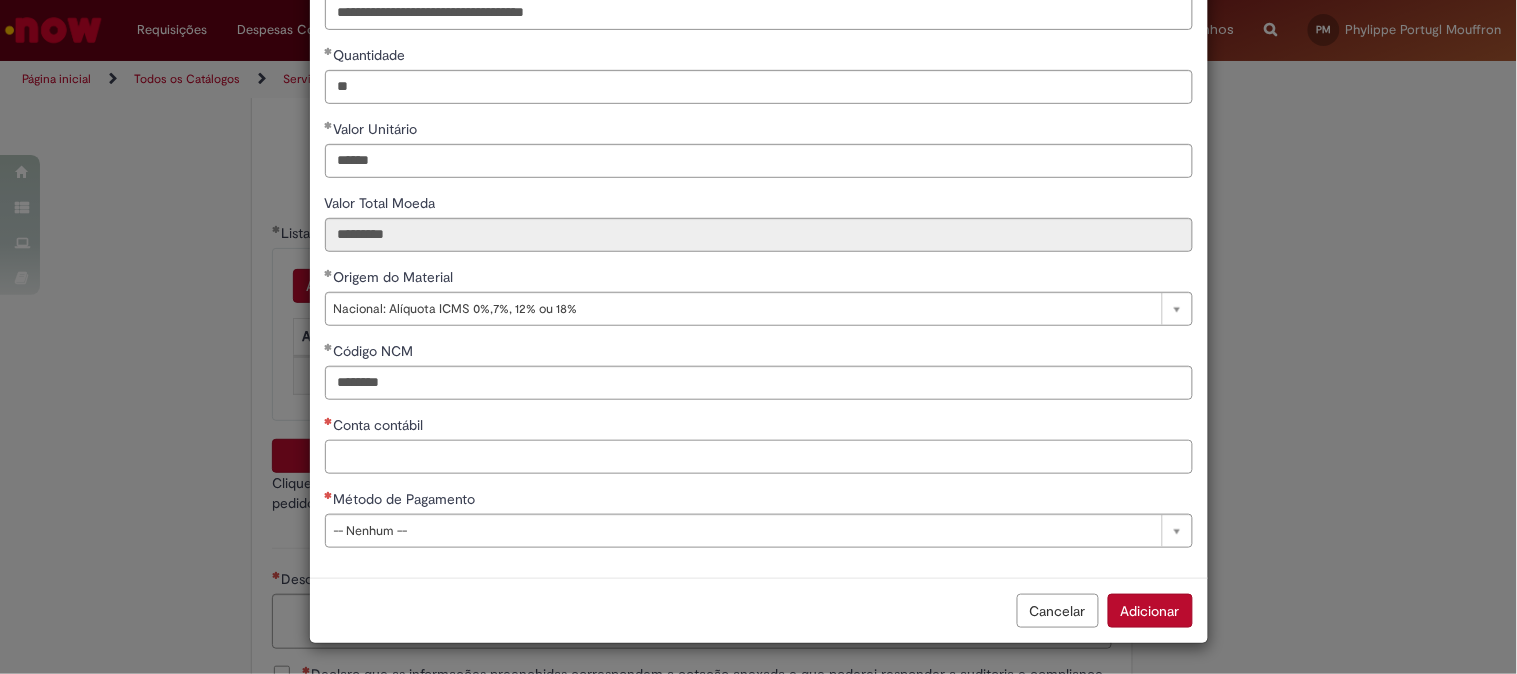 scroll, scrollTop: 206, scrollLeft: 0, axis: vertical 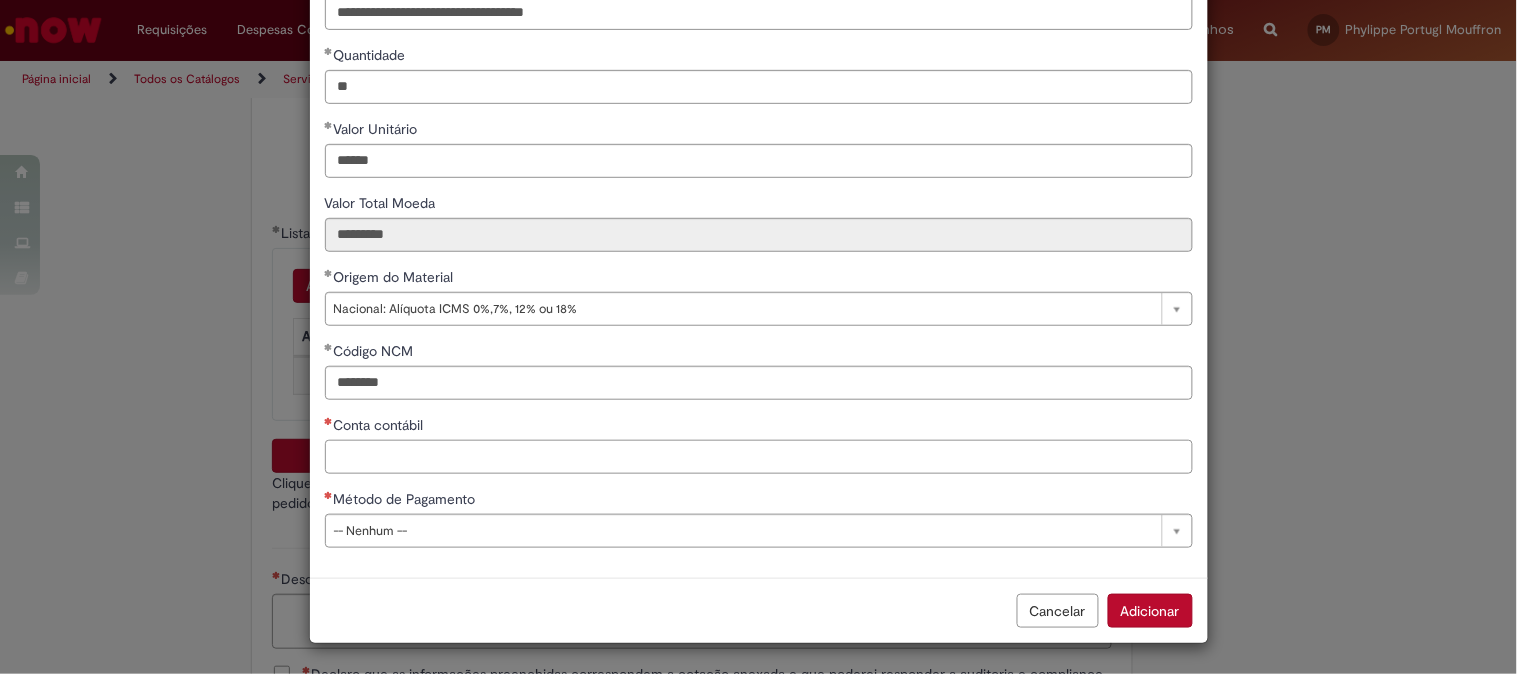 paste on "********" 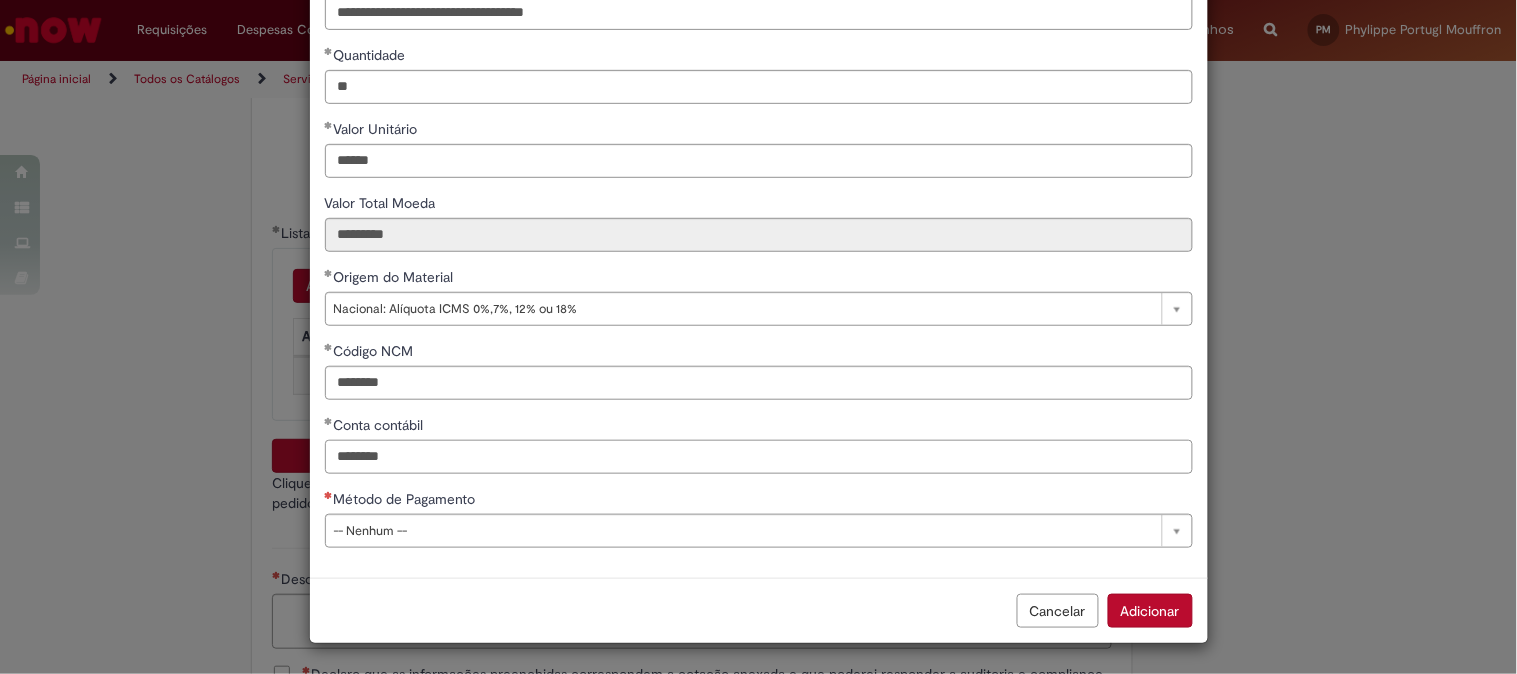 type on "********" 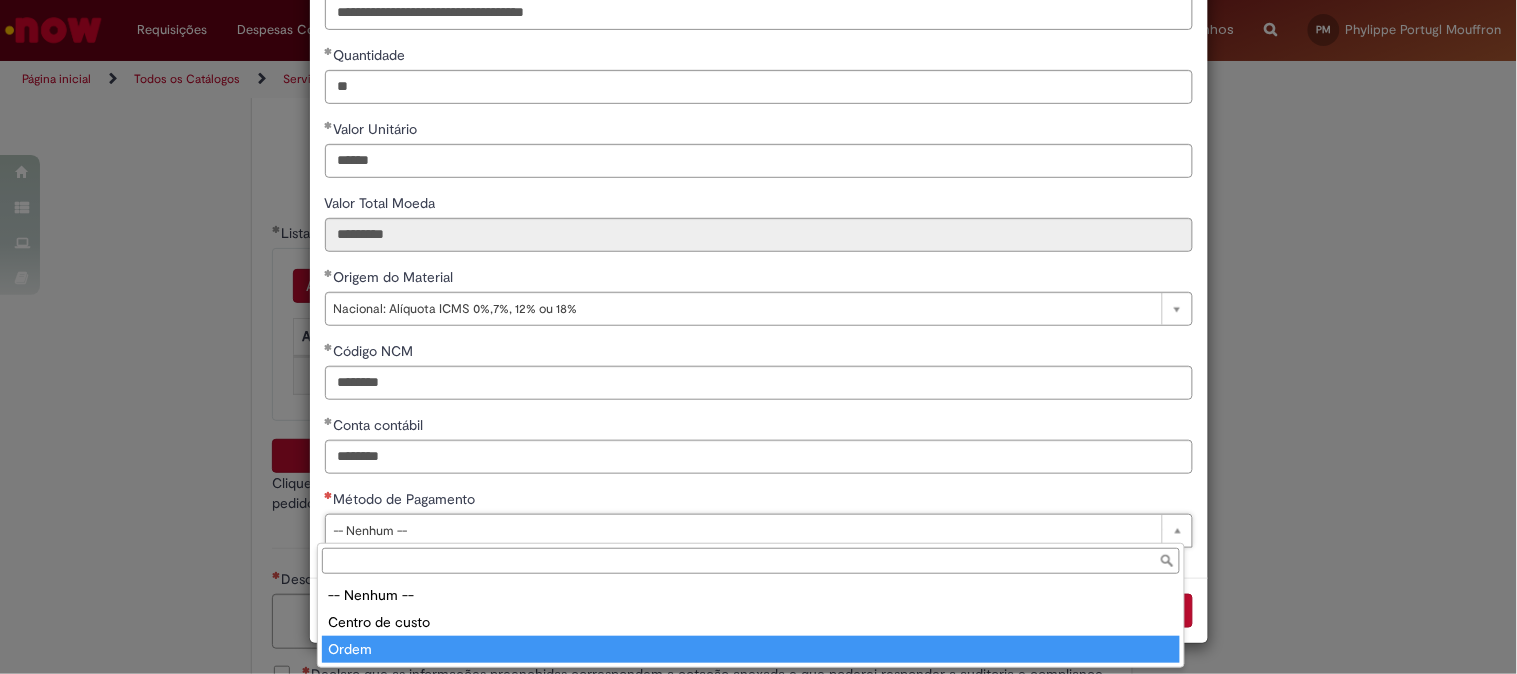 type on "*****" 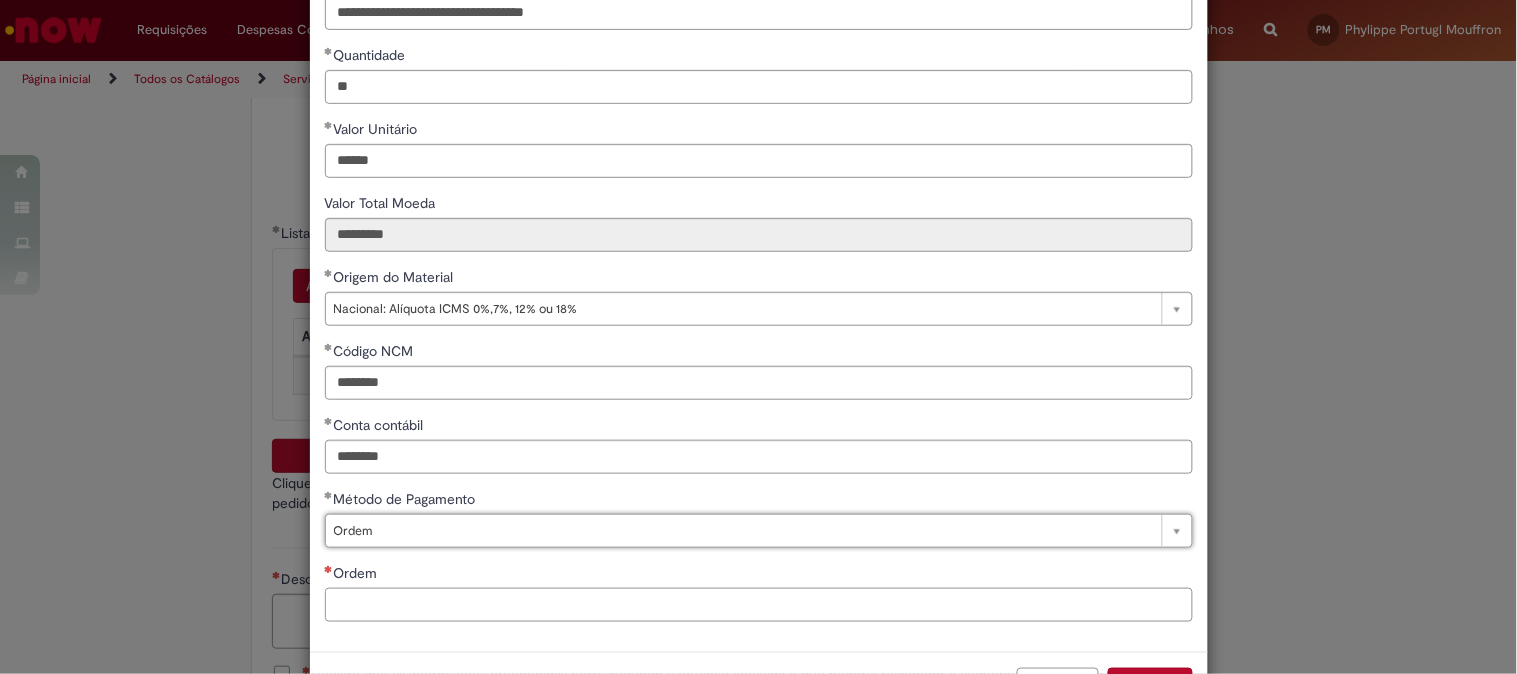 click on "Ordem" at bounding box center [759, 605] 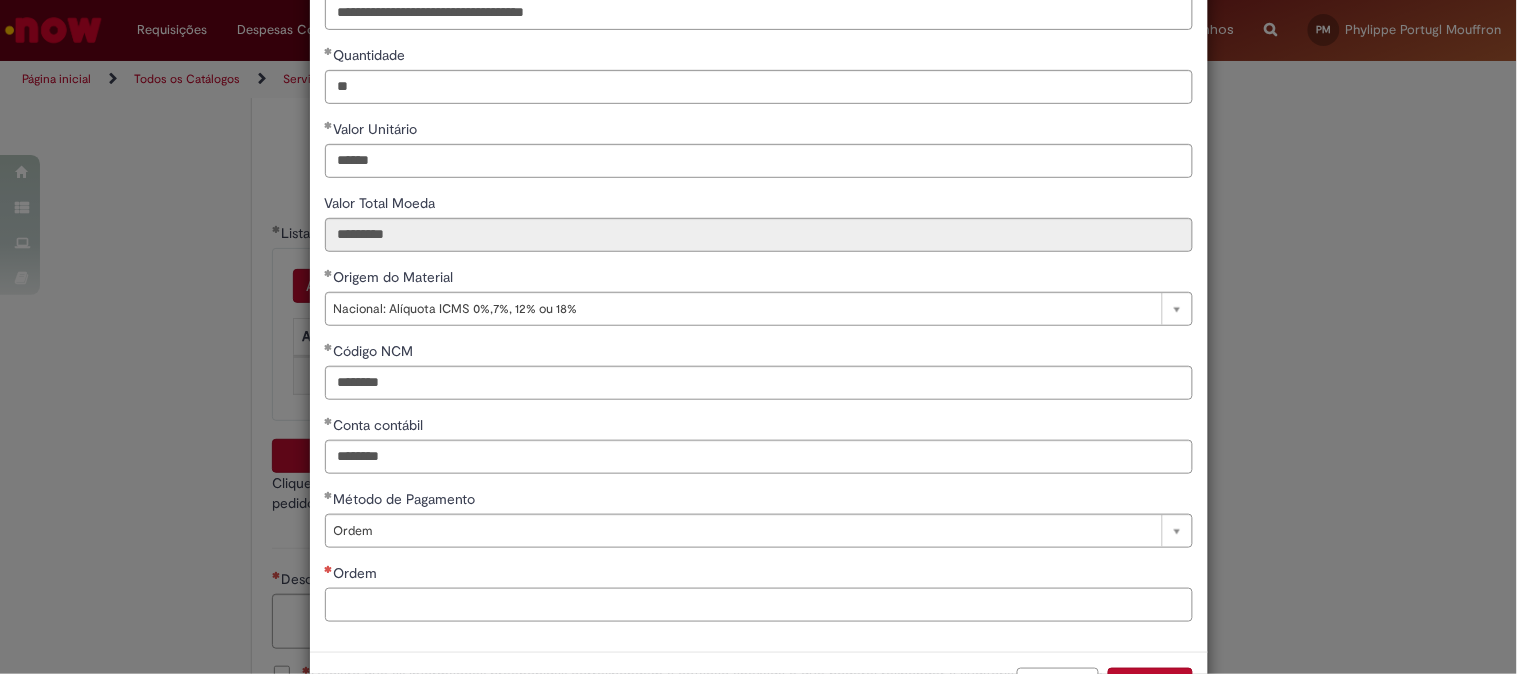 paste on "**********" 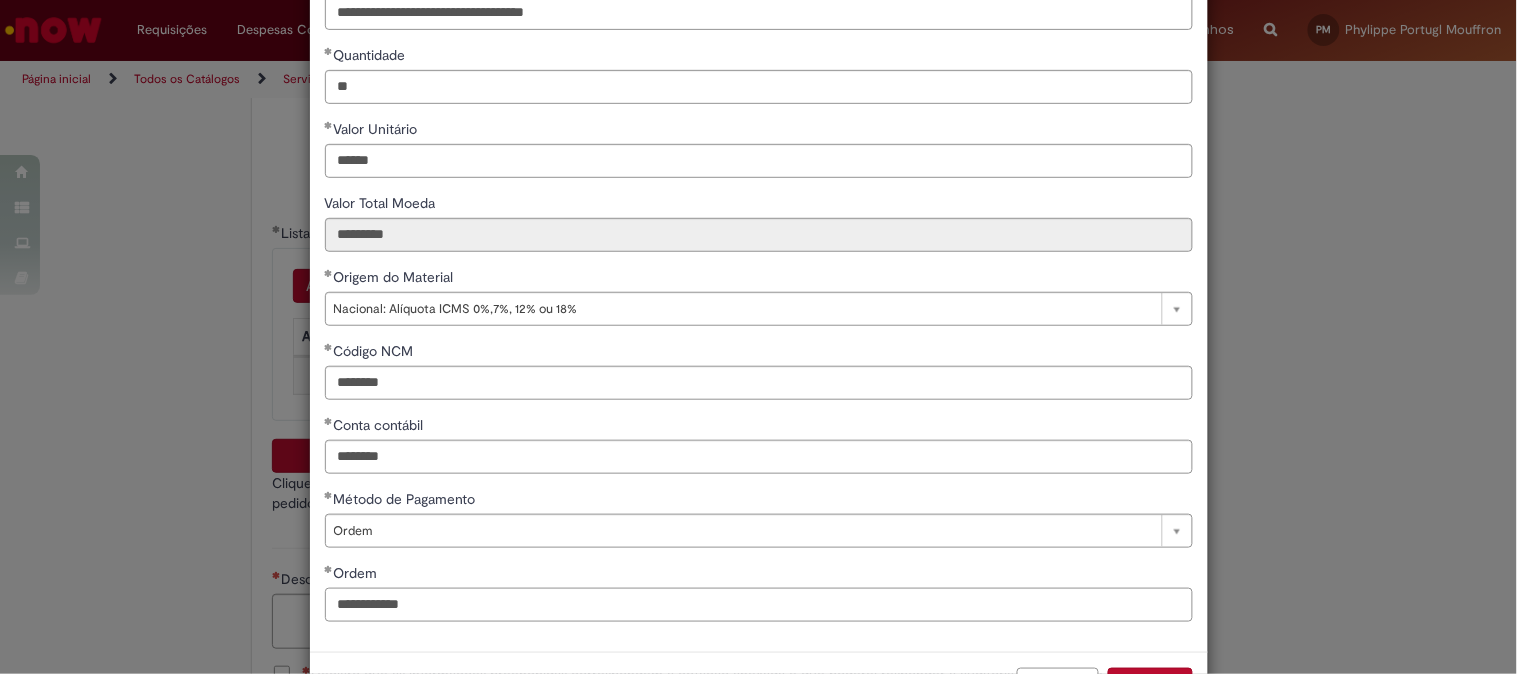 scroll, scrollTop: 280, scrollLeft: 0, axis: vertical 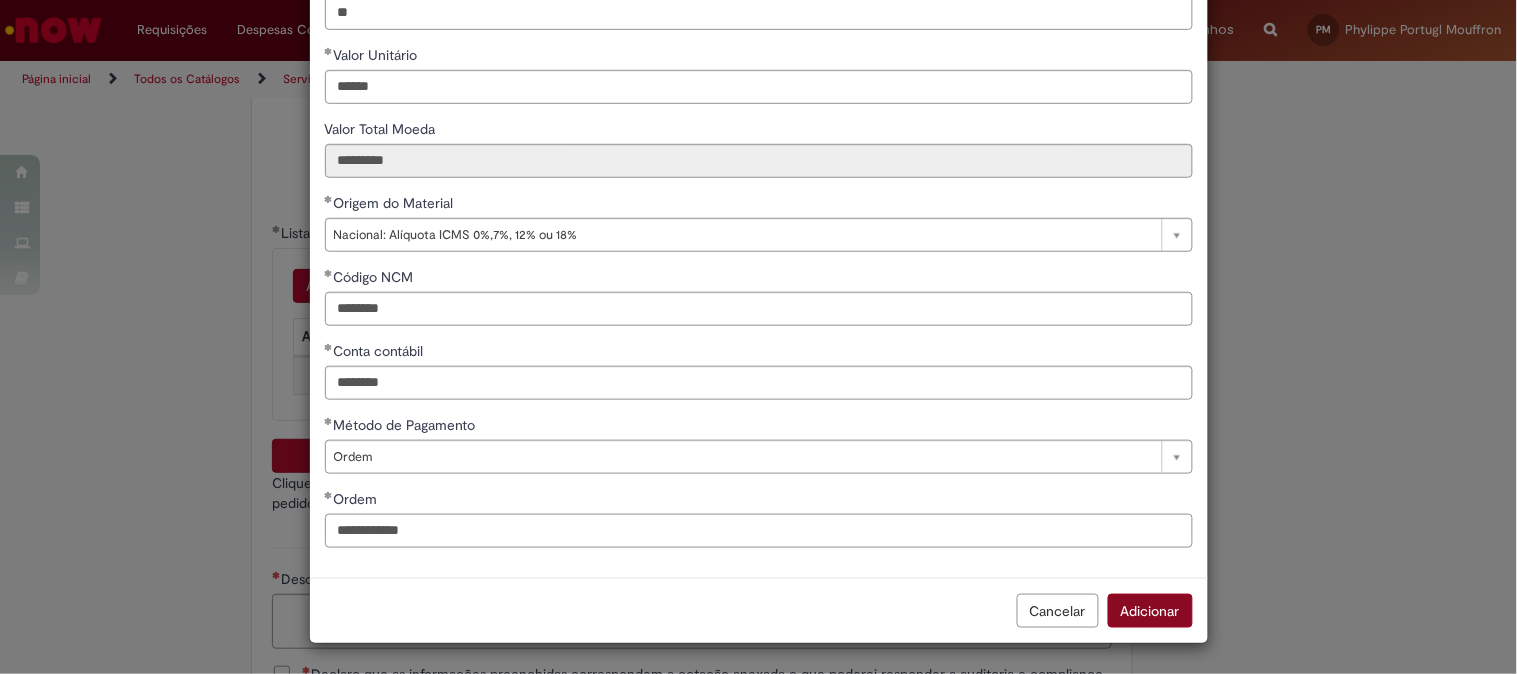 type on "**********" 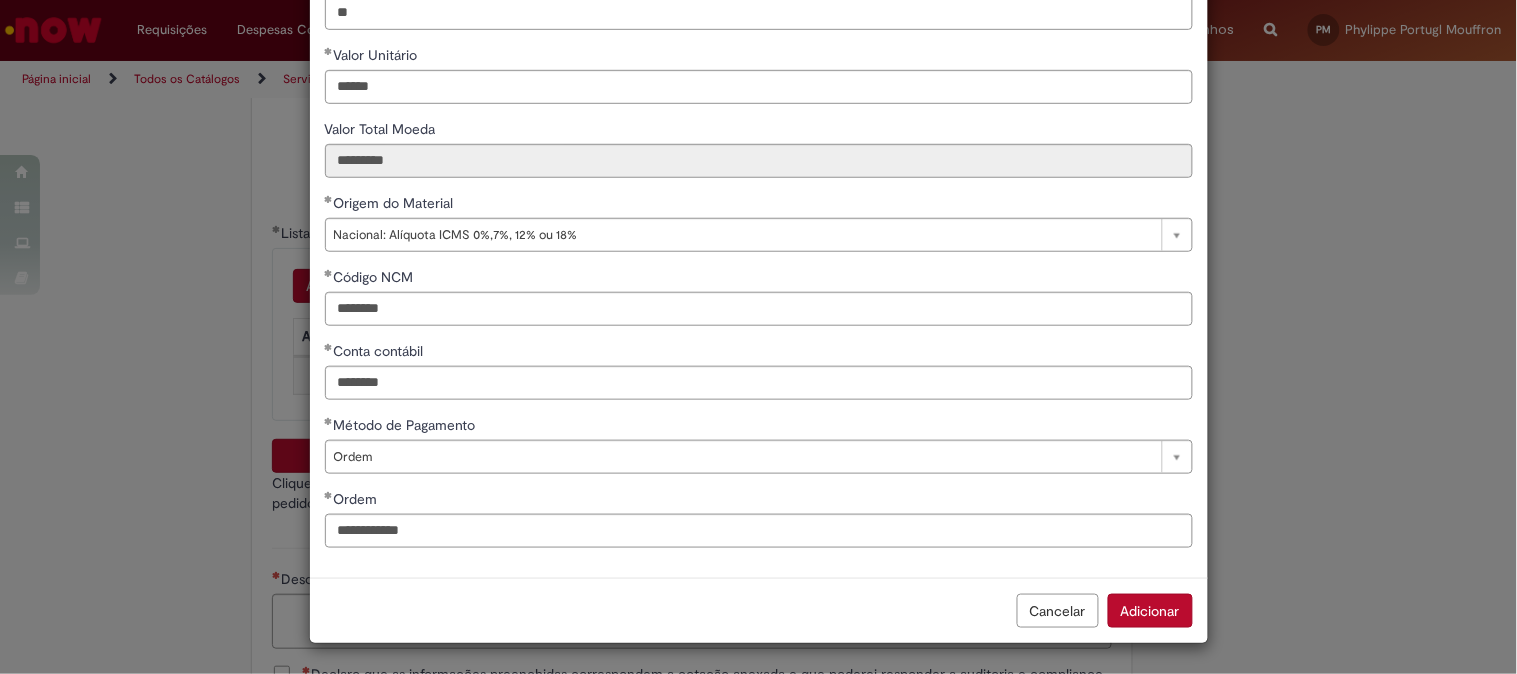 click on "Adicionar" at bounding box center (1150, 611) 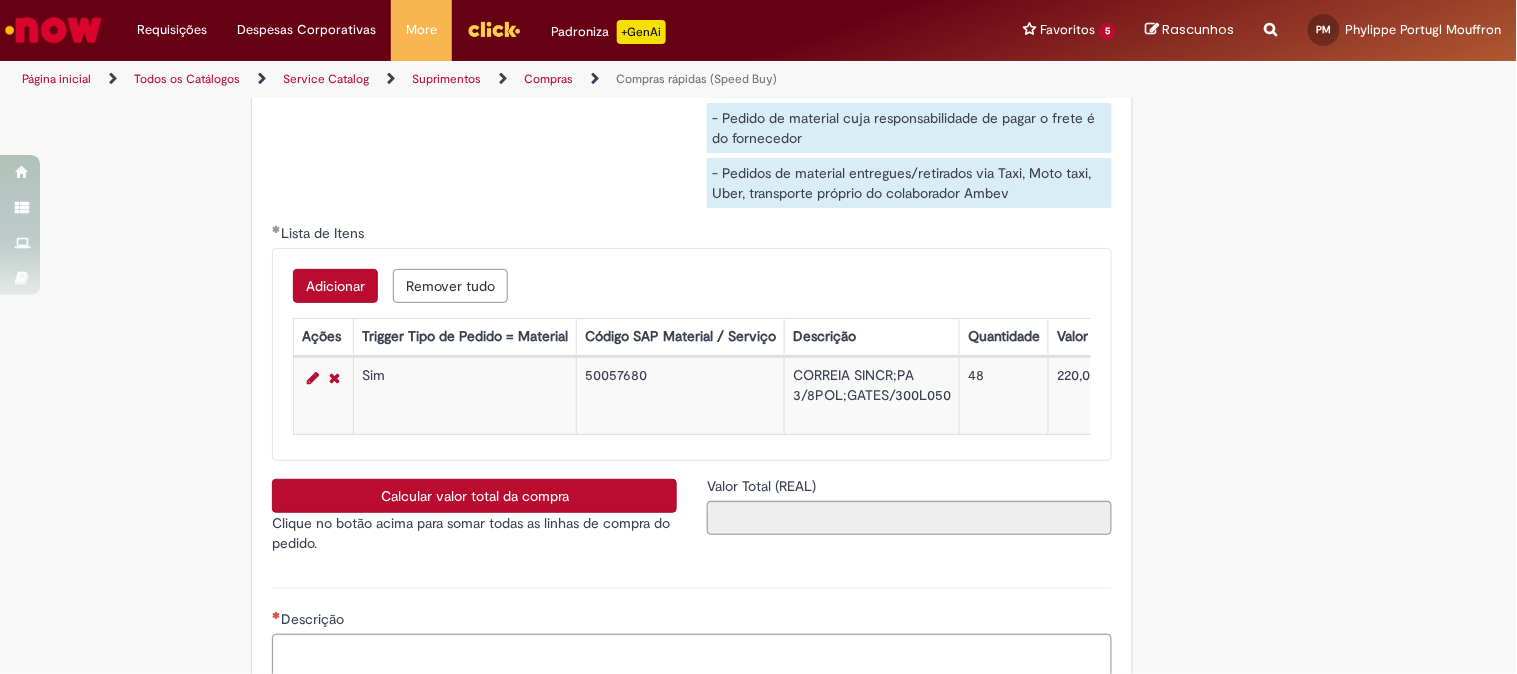 scroll, scrollTop: 3555, scrollLeft: 0, axis: vertical 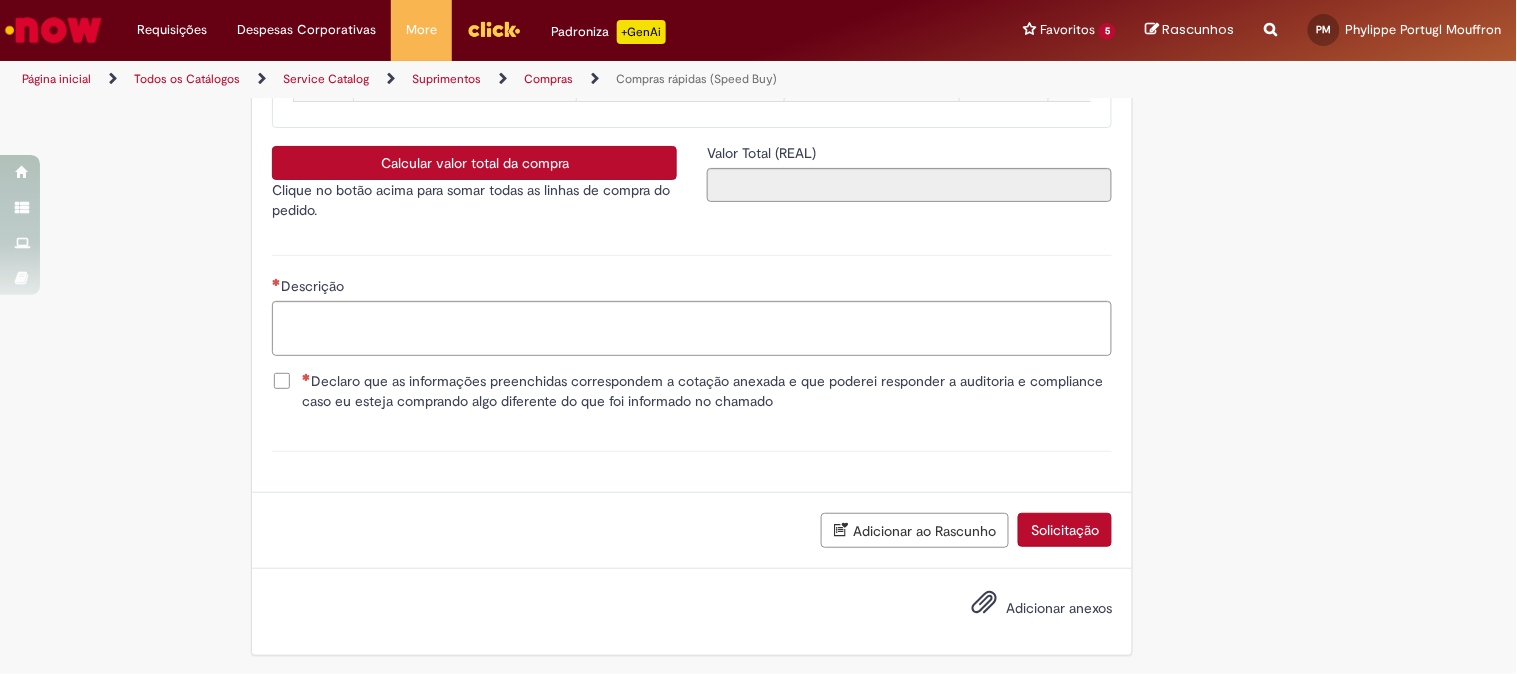 click on "Calcular valor total da compra" at bounding box center [474, 163] 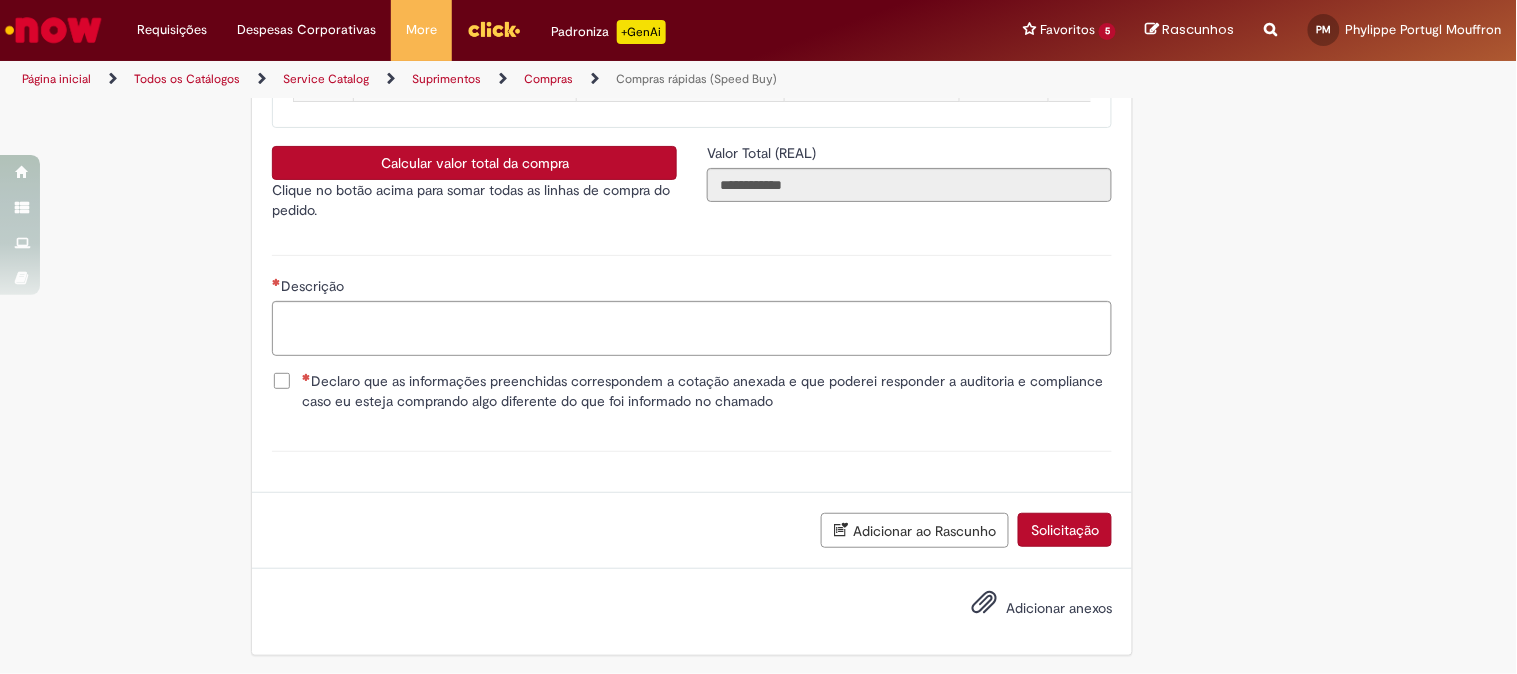 type 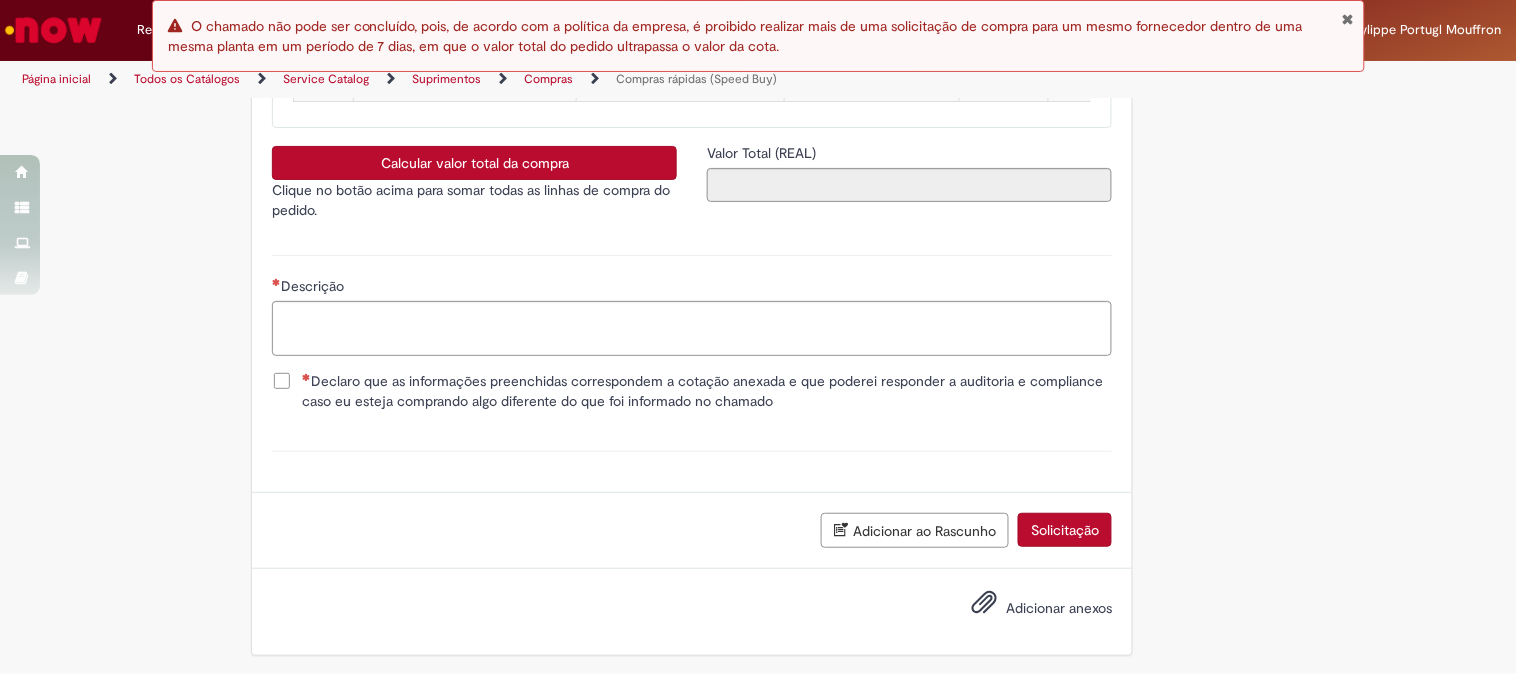 scroll, scrollTop: 3111, scrollLeft: 0, axis: vertical 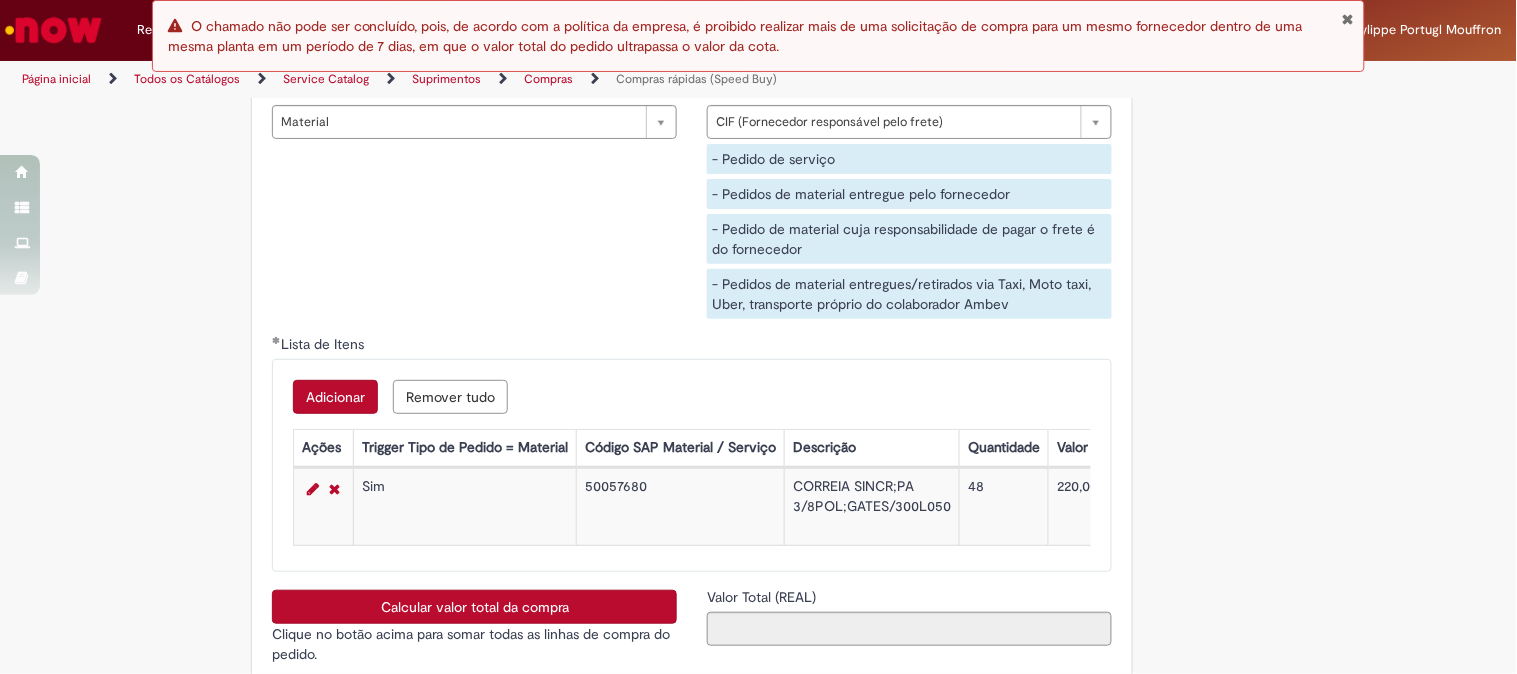 click at bounding box center [1347, 19] 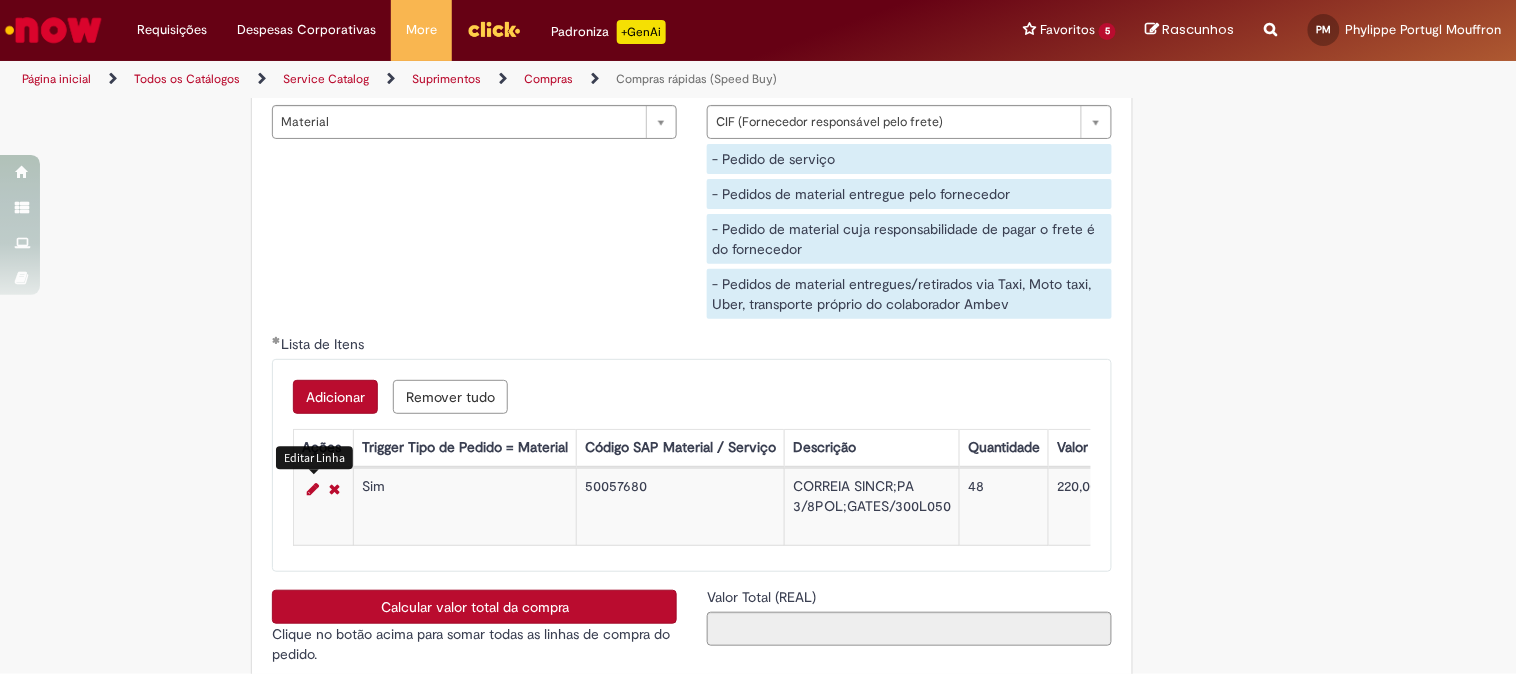 click at bounding box center [313, 489] 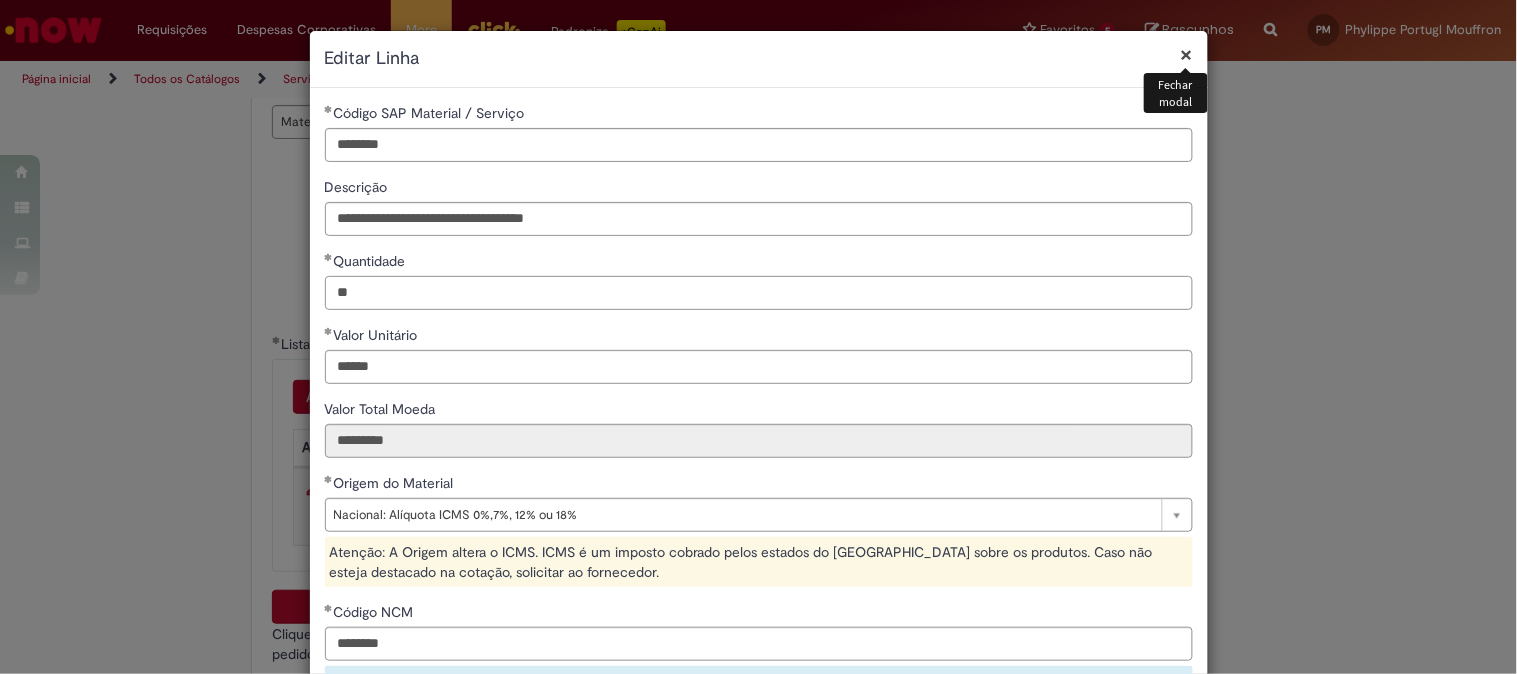 click on "**" at bounding box center (759, 293) 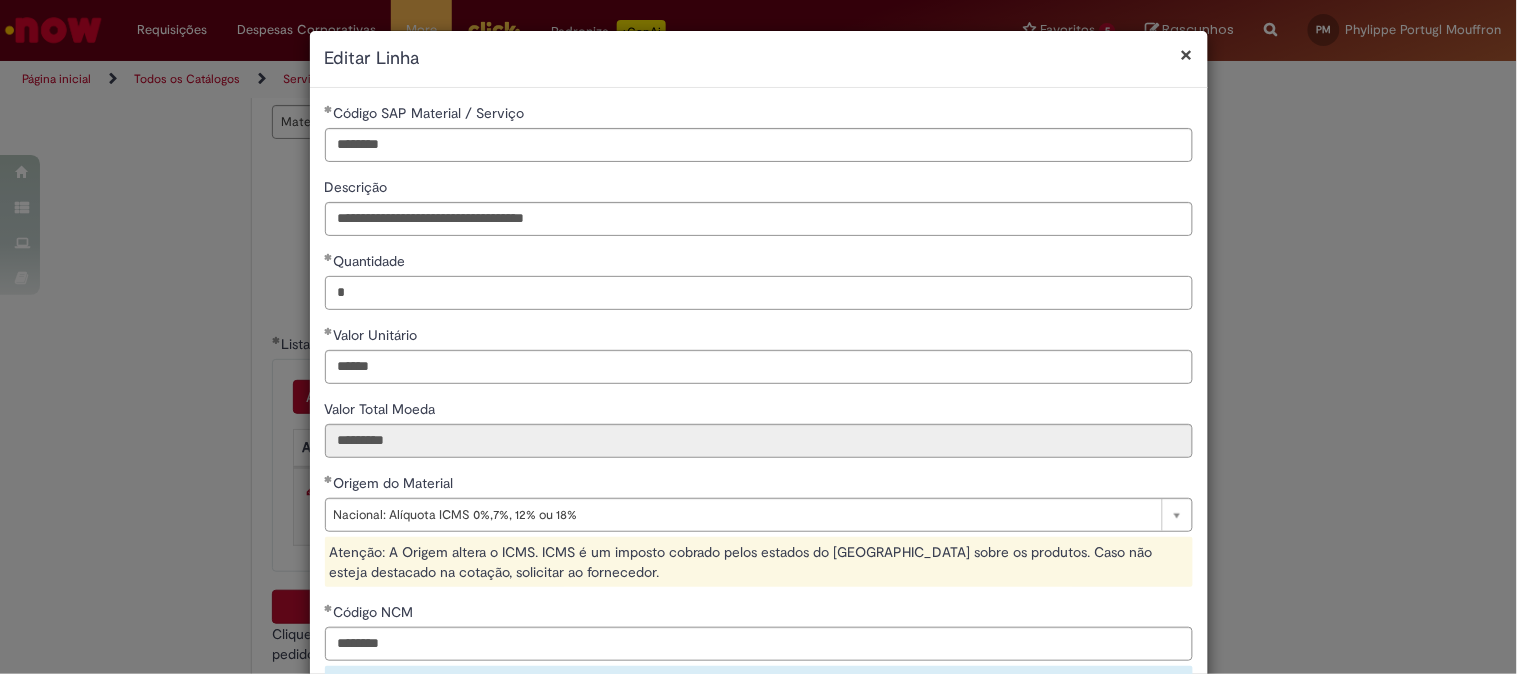 scroll, scrollTop: 333, scrollLeft: 0, axis: vertical 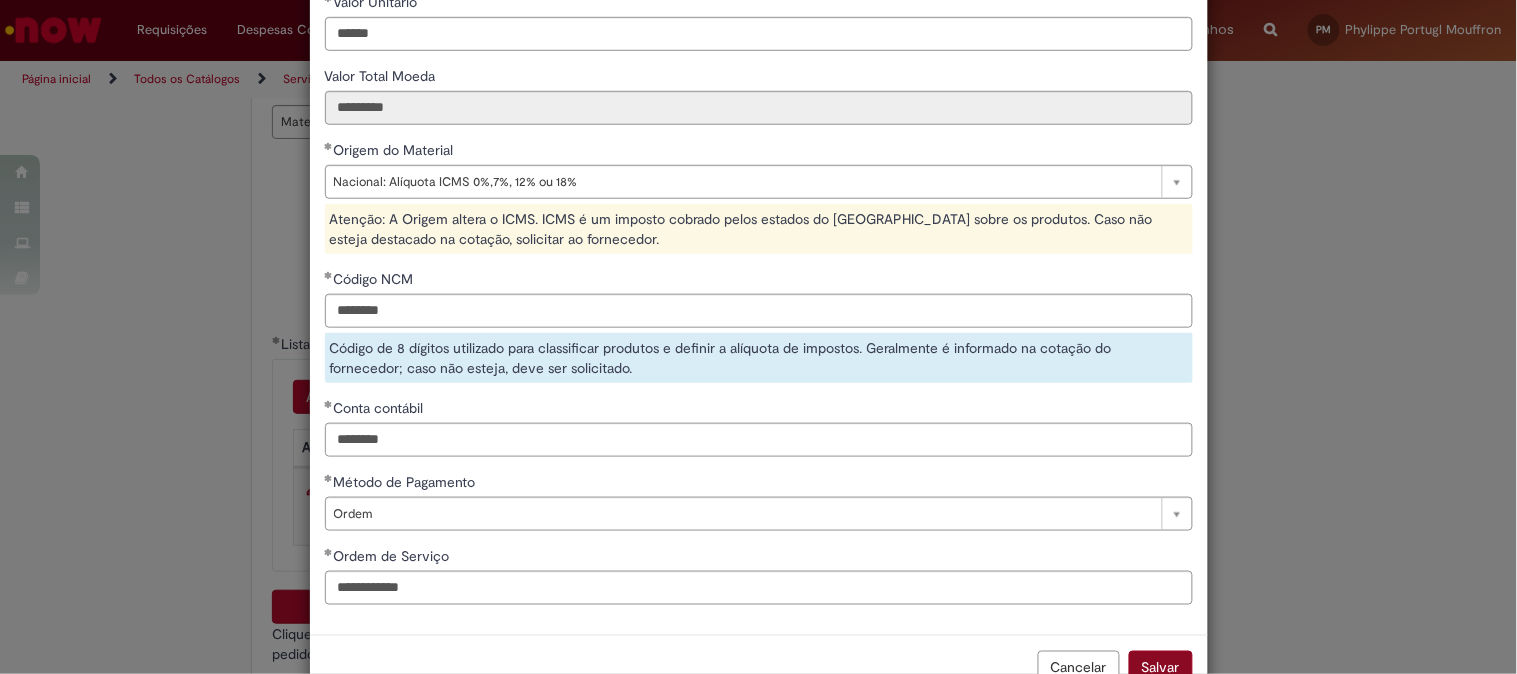 type on "*" 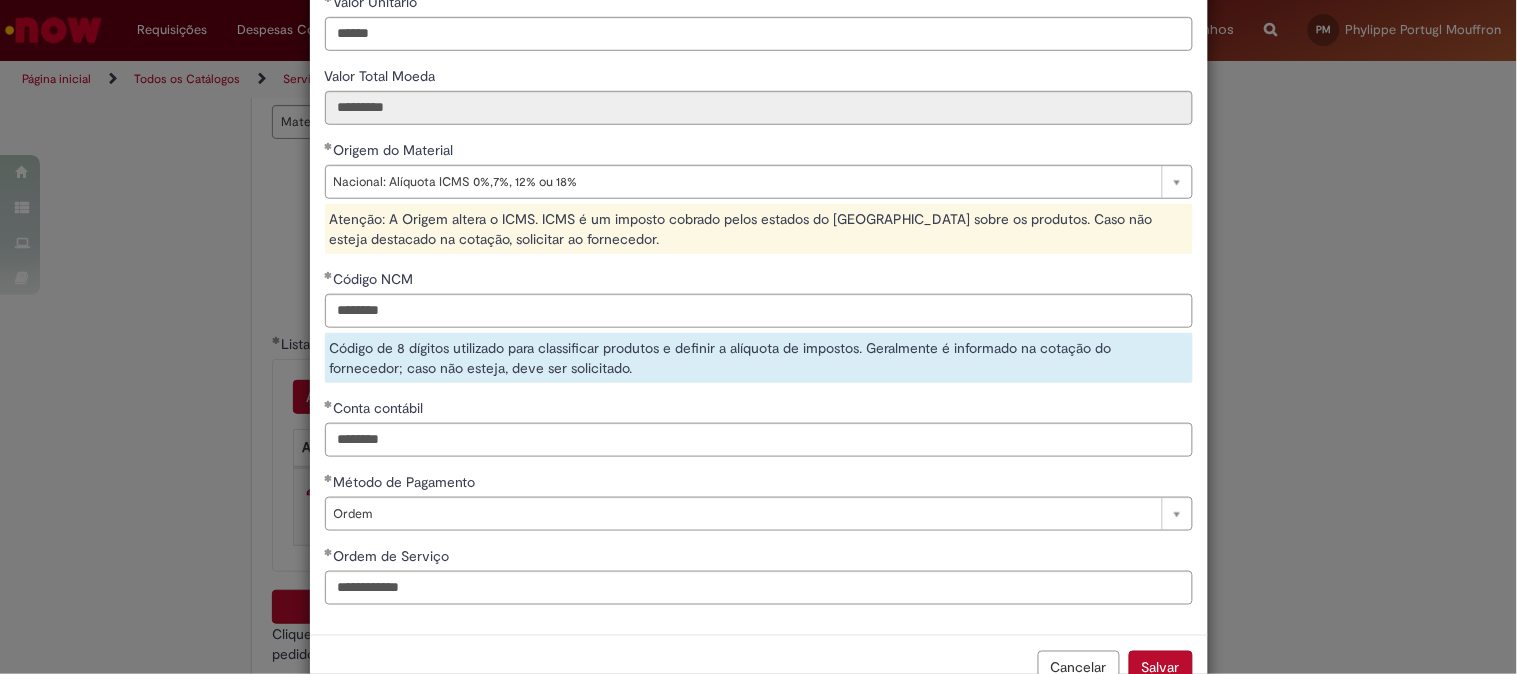 type on "******" 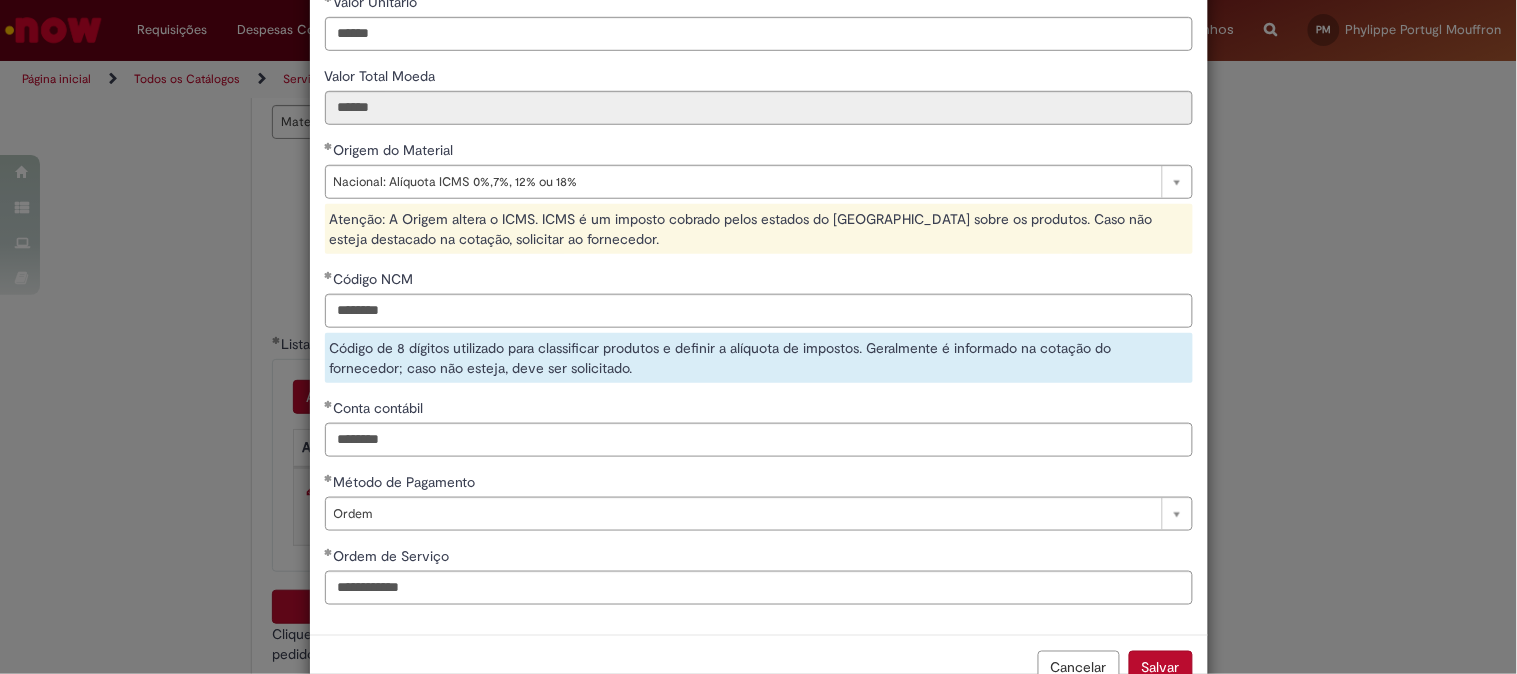 click on "Salvar" at bounding box center [1161, 668] 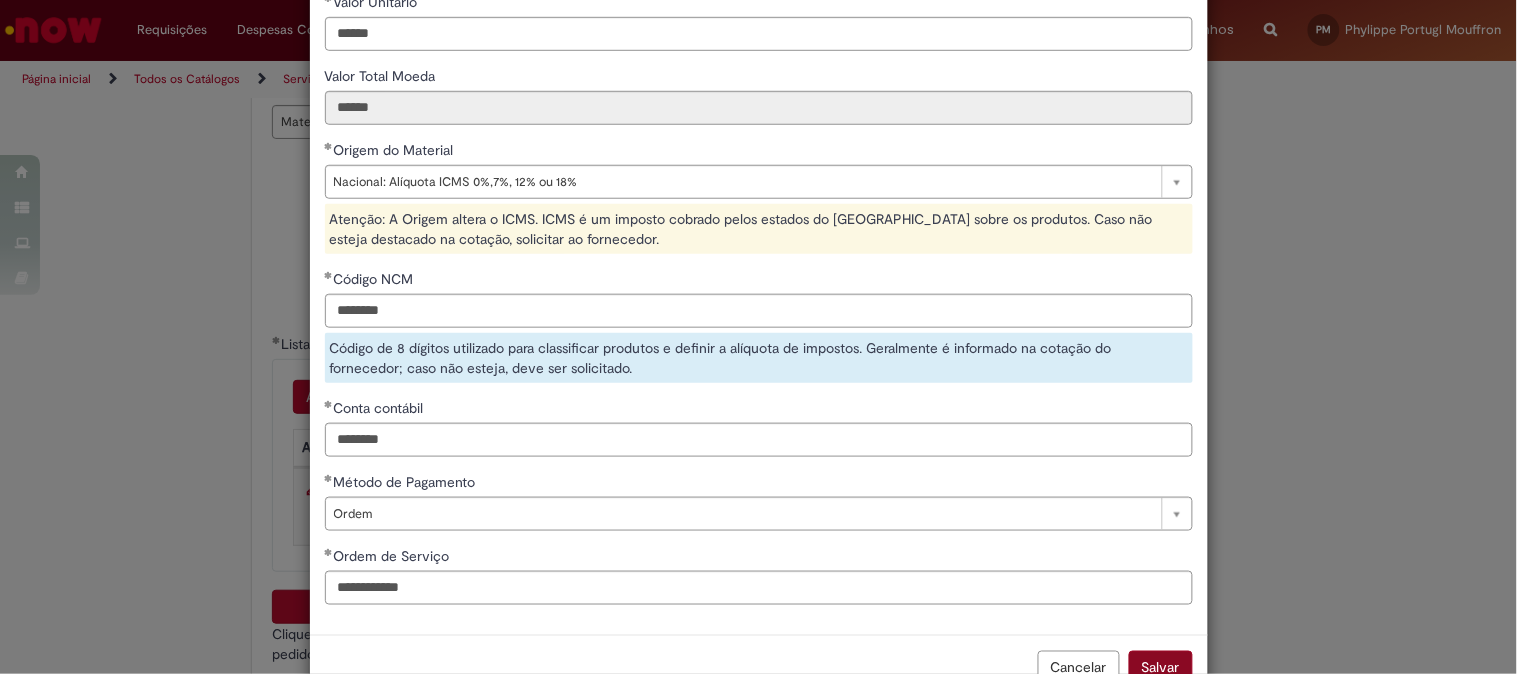 scroll, scrollTop: 344, scrollLeft: 0, axis: vertical 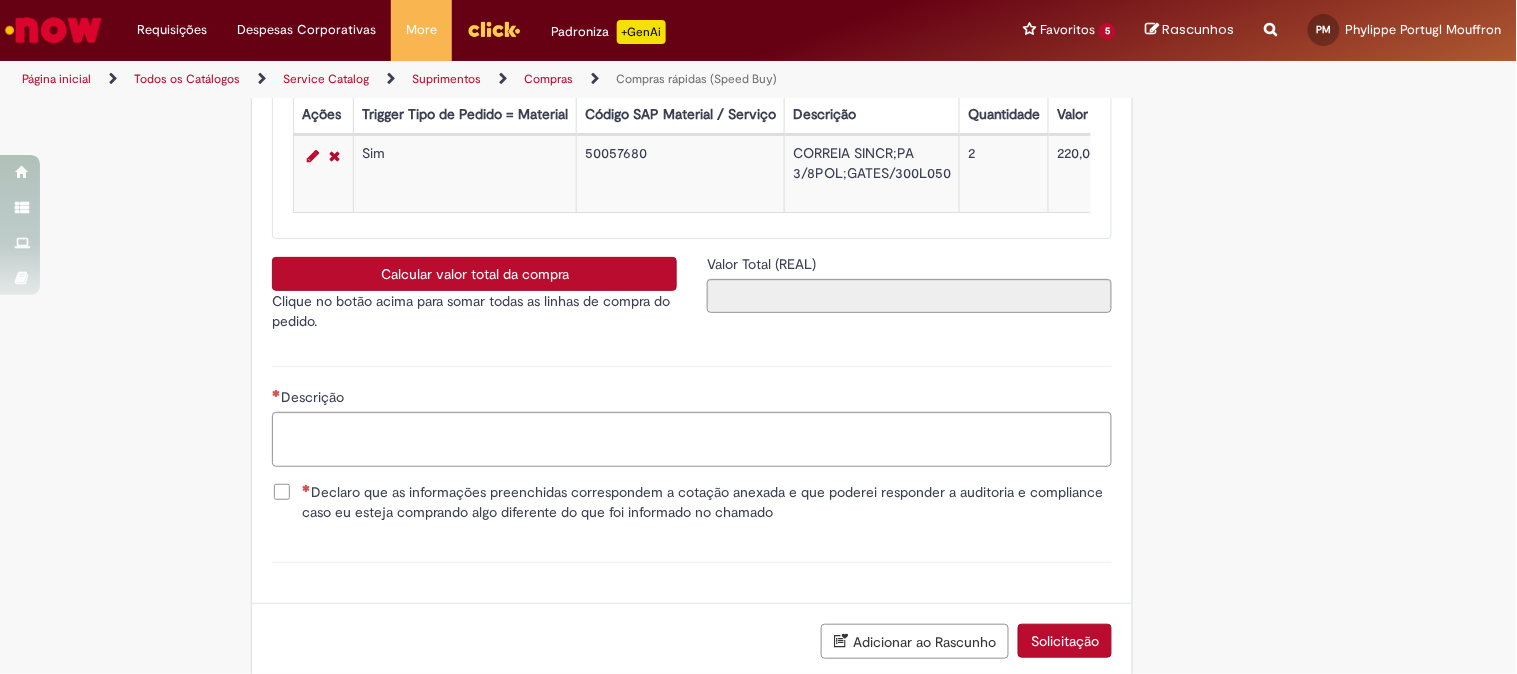 click on "Calcular valor total da compra" at bounding box center (474, 274) 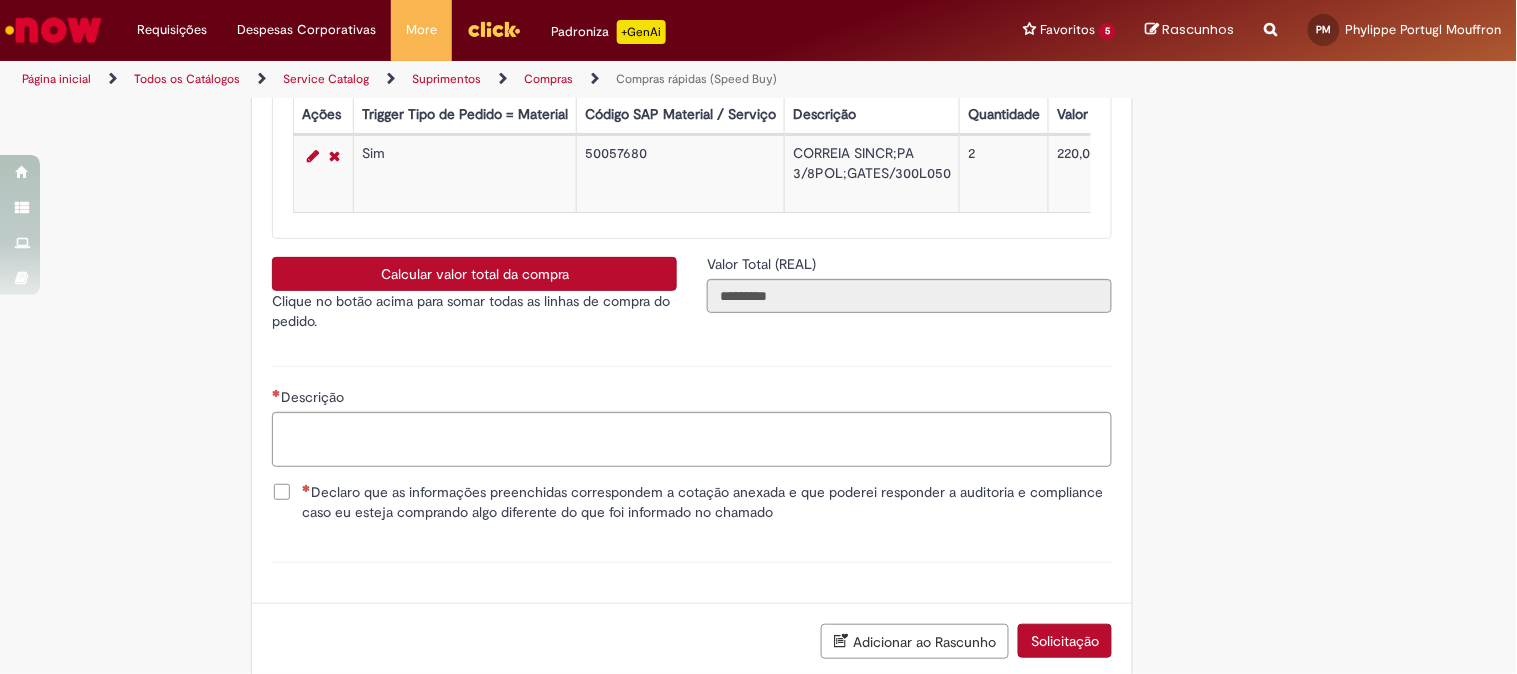 type 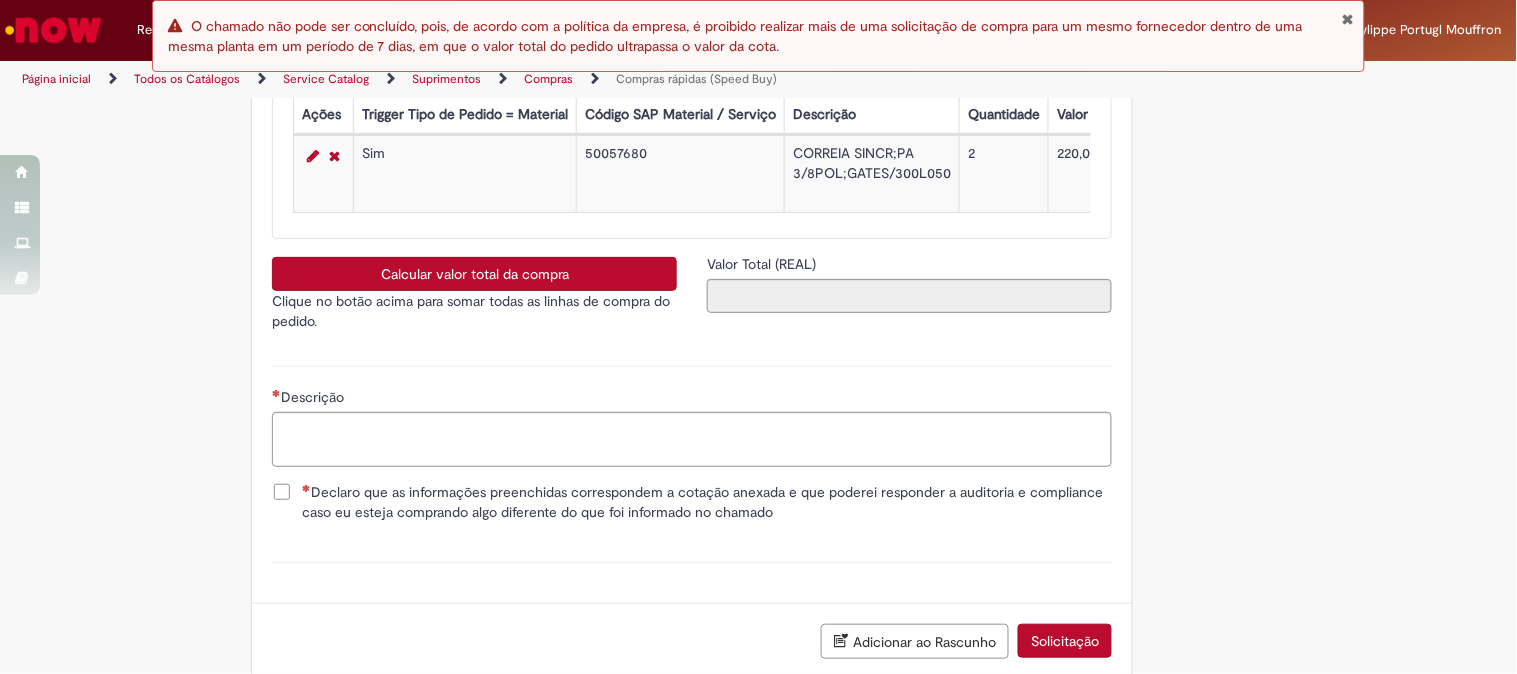 click at bounding box center (1347, 19) 